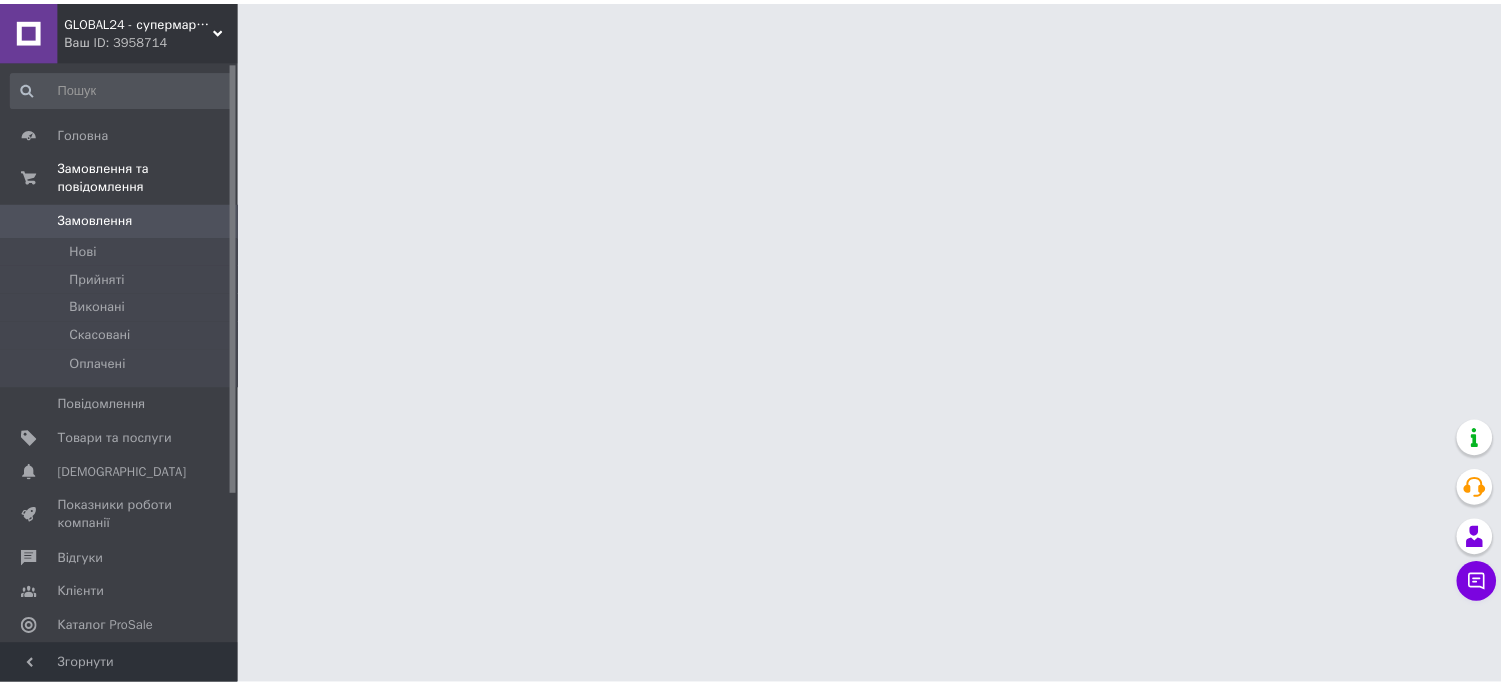 scroll, scrollTop: 0, scrollLeft: 0, axis: both 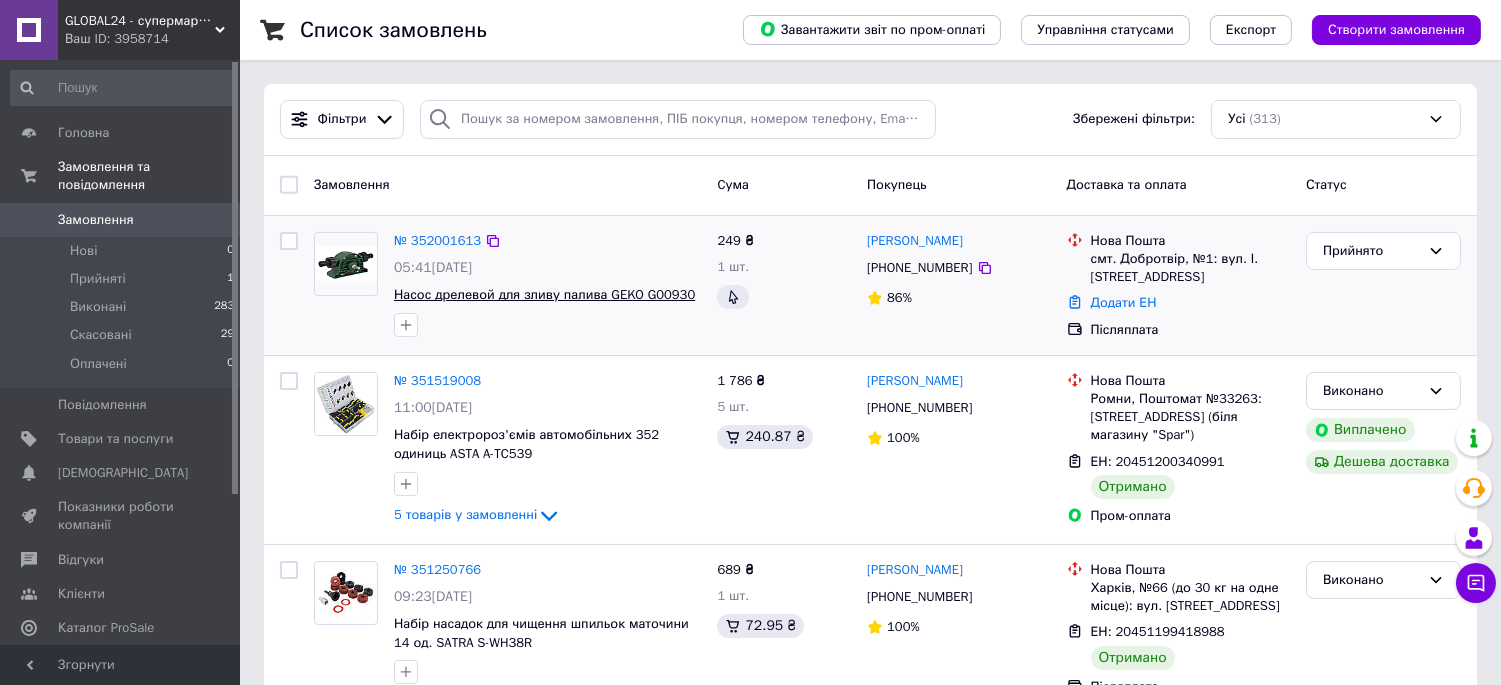 click on "Насос дрелевой для зливу палива GEKO G00930" at bounding box center [544, 294] 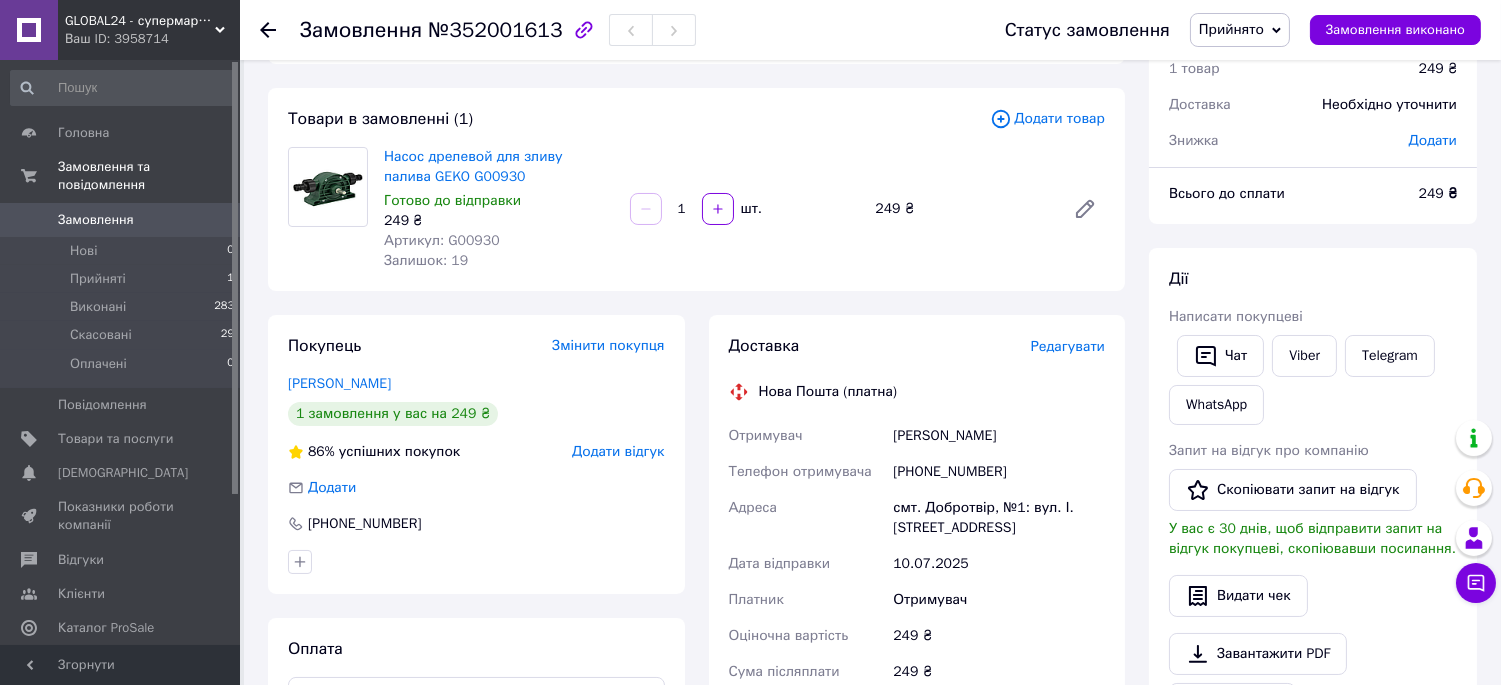 scroll, scrollTop: 0, scrollLeft: 0, axis: both 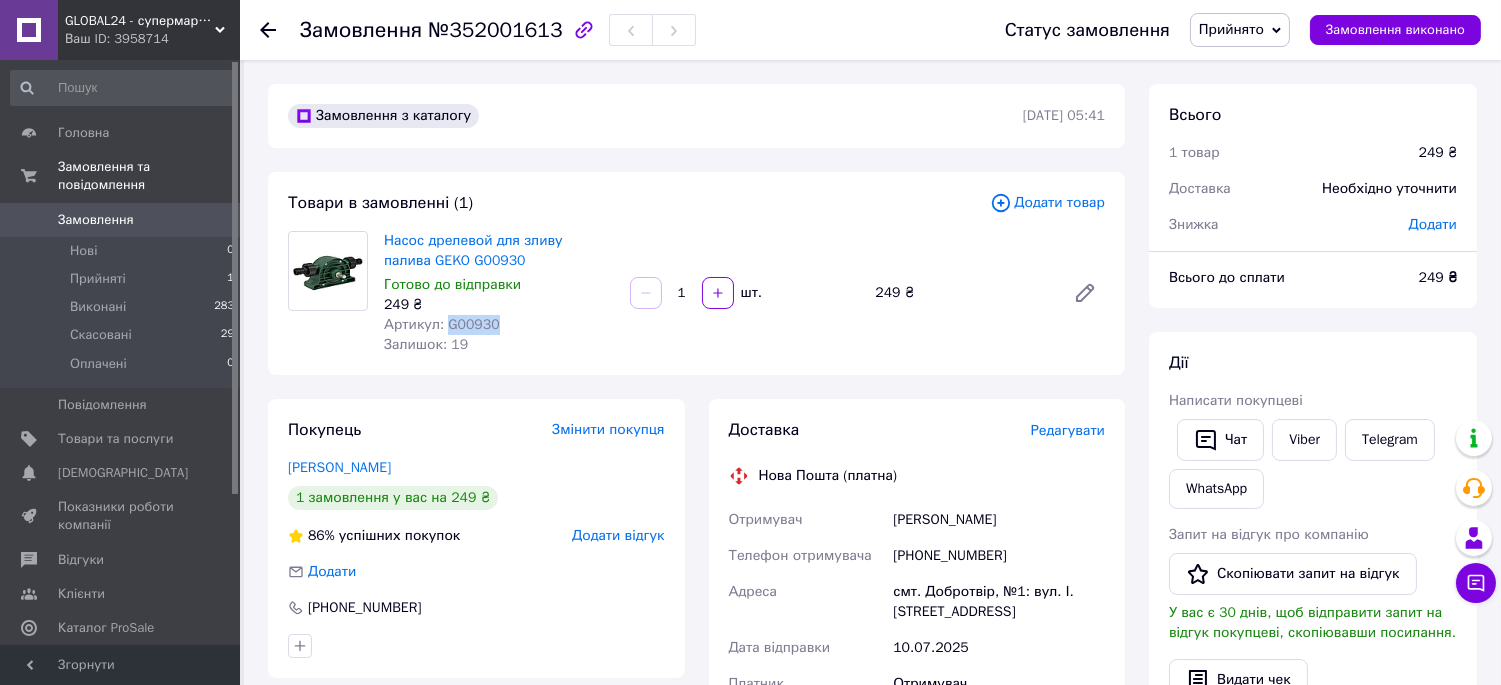 drag, startPoint x: 493, startPoint y: 324, endPoint x: 446, endPoint y: 324, distance: 47 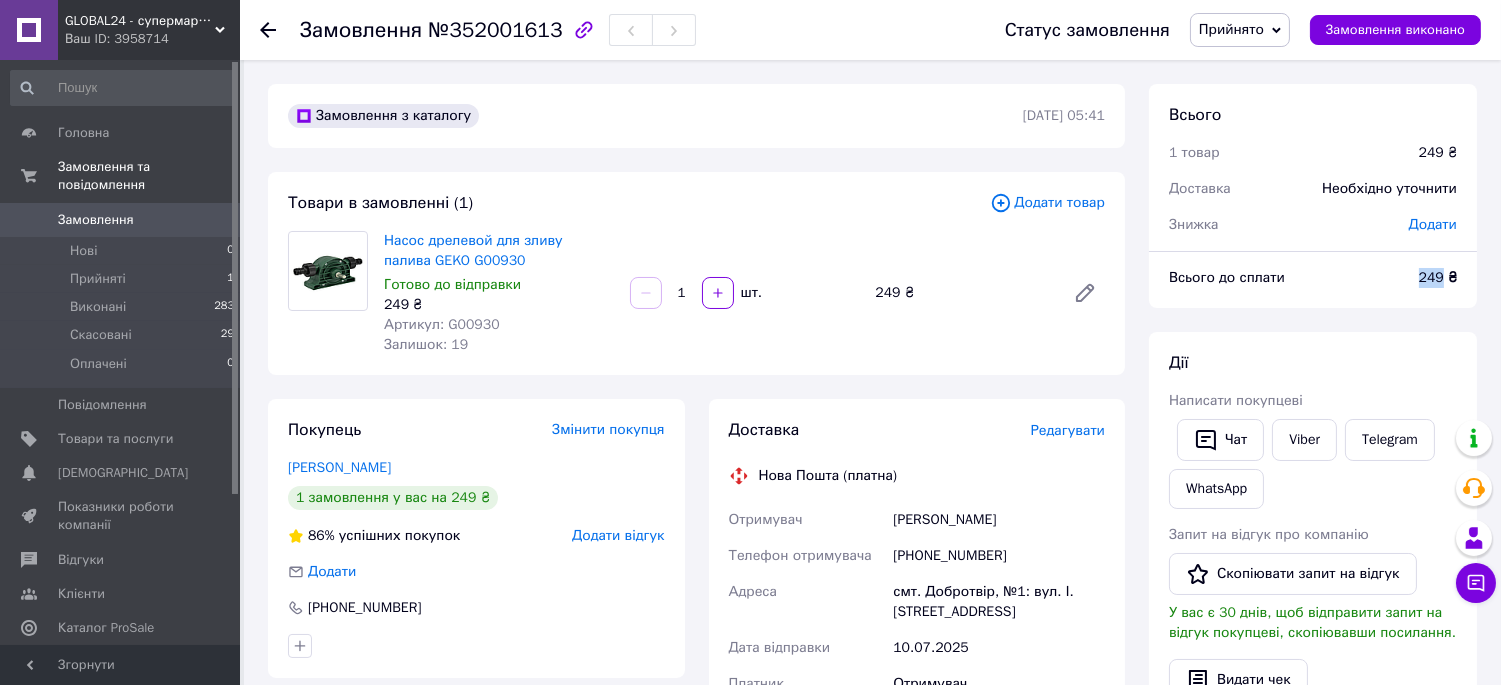 drag, startPoint x: 1445, startPoint y: 280, endPoint x: 1327, endPoint y: 261, distance: 119.519875 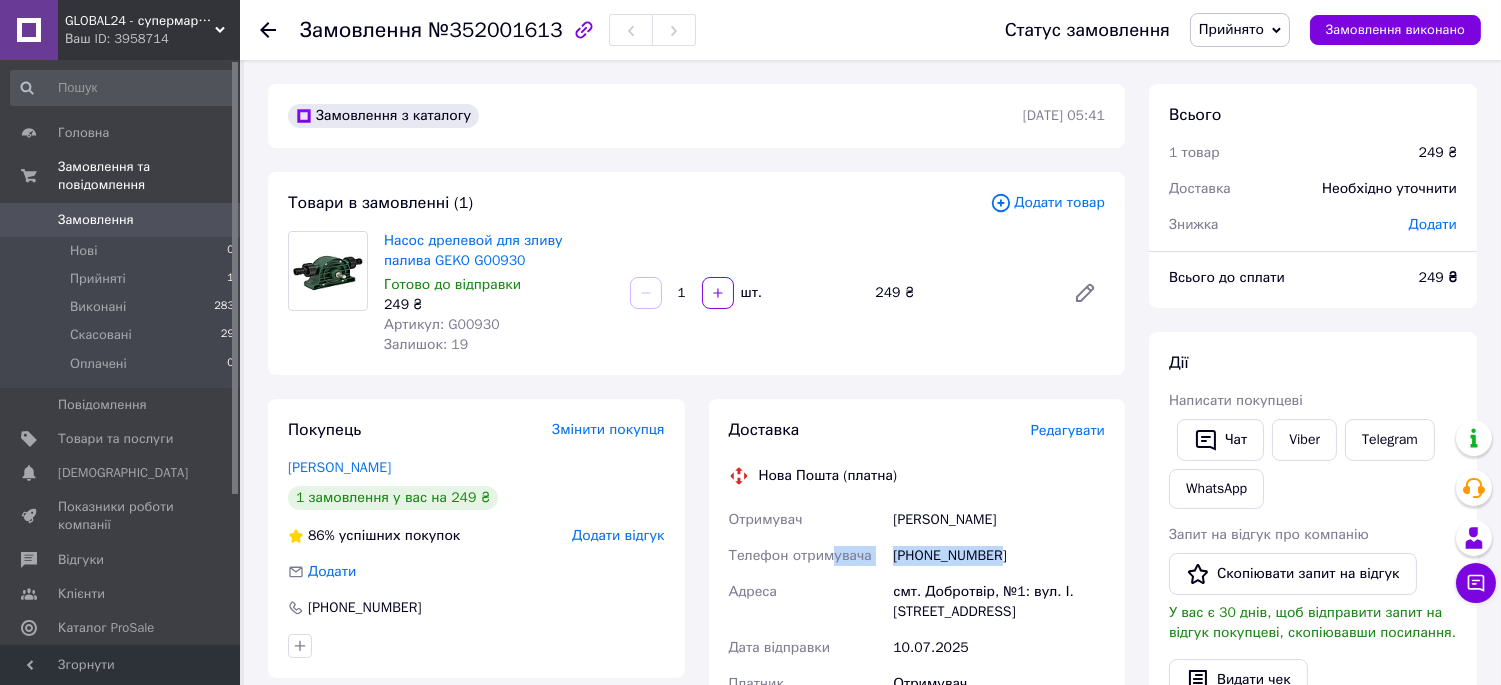 drag, startPoint x: 1003, startPoint y: 552, endPoint x: 830, endPoint y: 566, distance: 173.56555 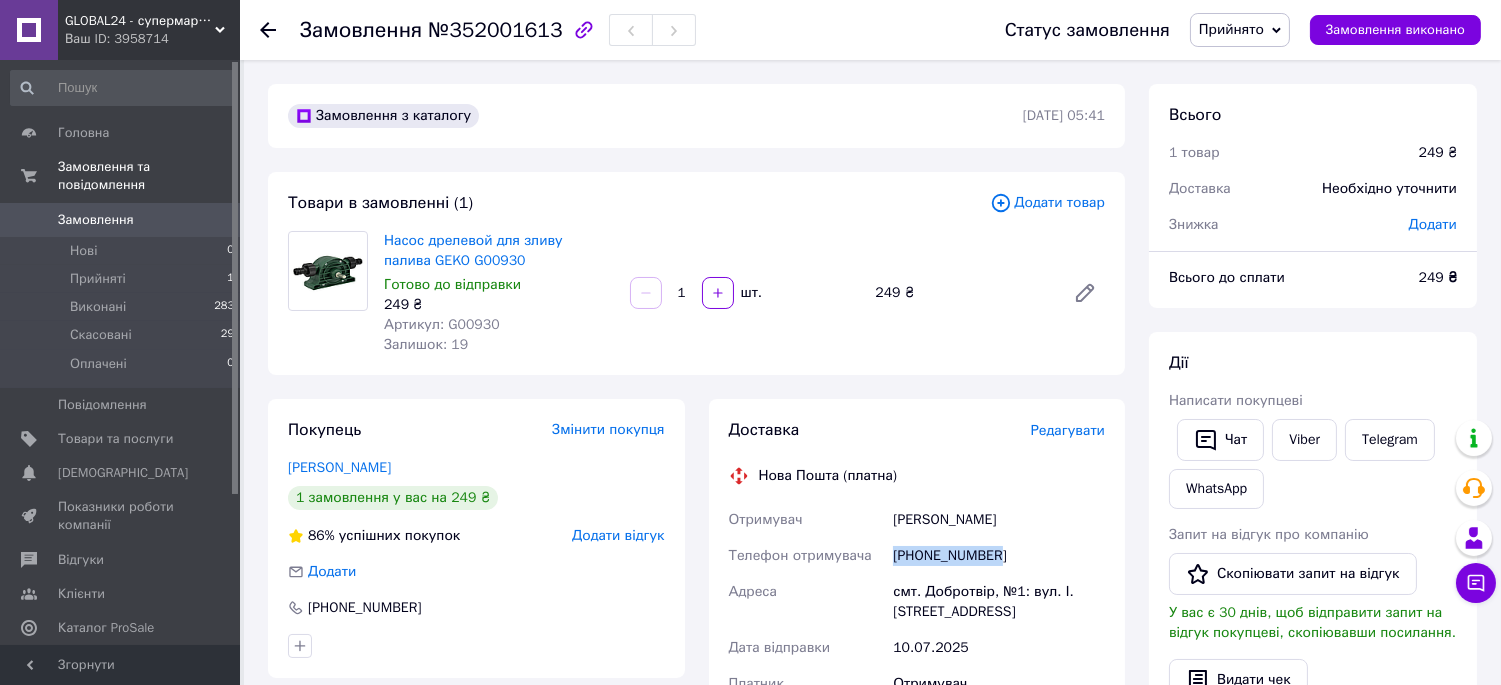 drag, startPoint x: 1015, startPoint y: 553, endPoint x: 897, endPoint y: 561, distance: 118.270874 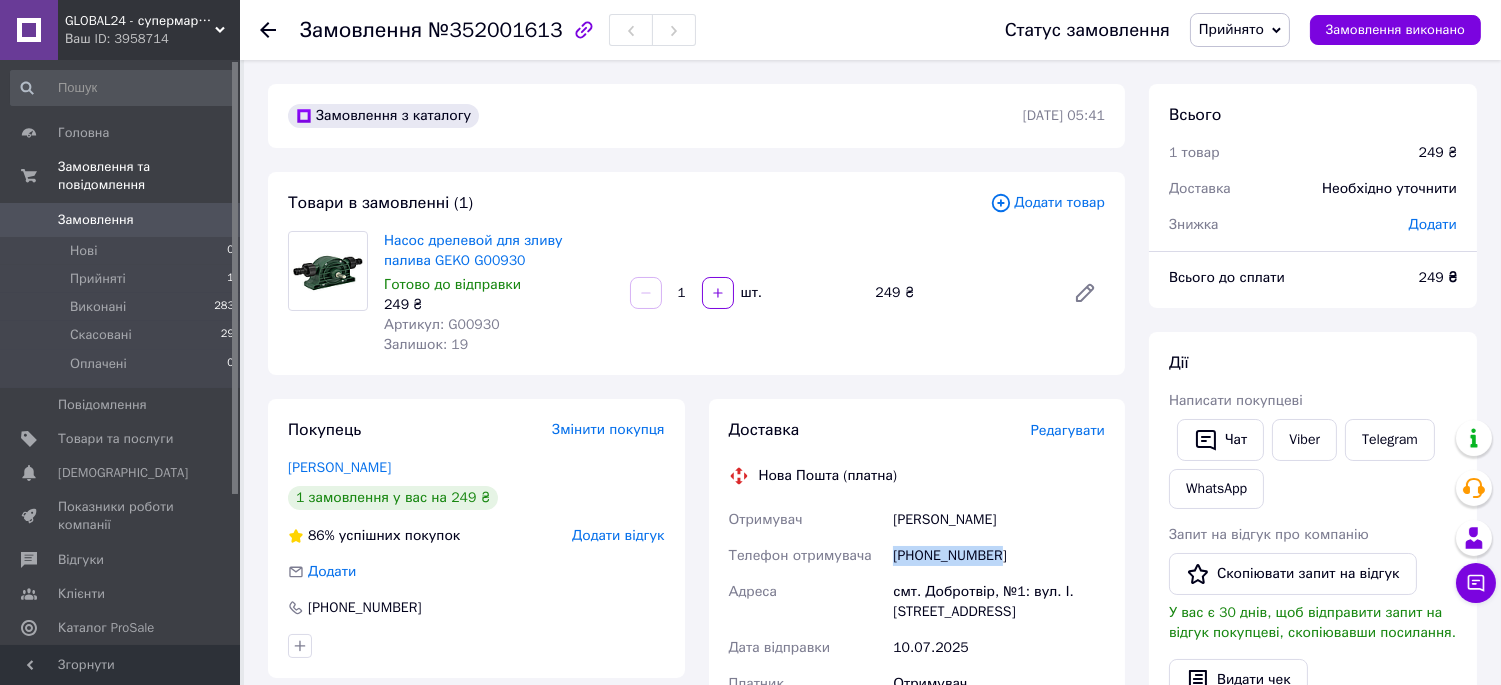 copy on "[PHONE_NUMBER]" 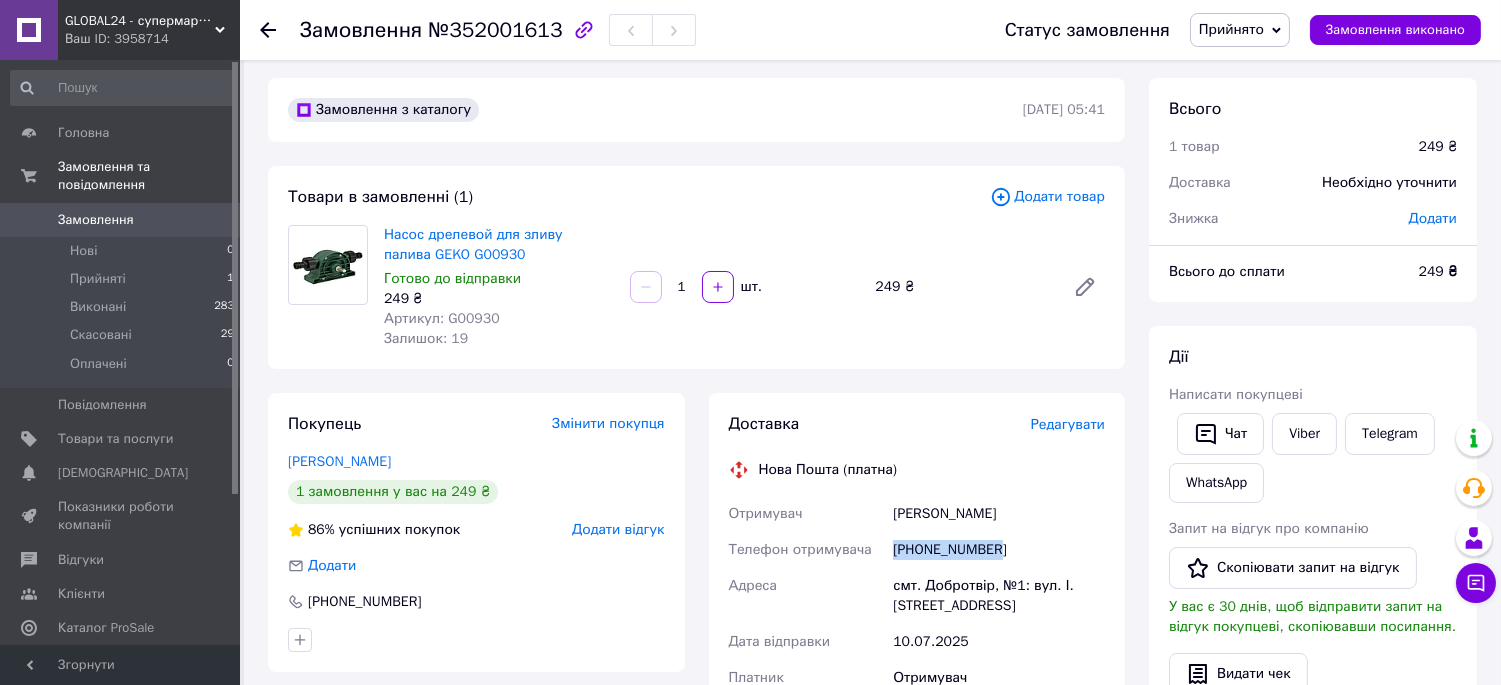 scroll, scrollTop: 111, scrollLeft: 0, axis: vertical 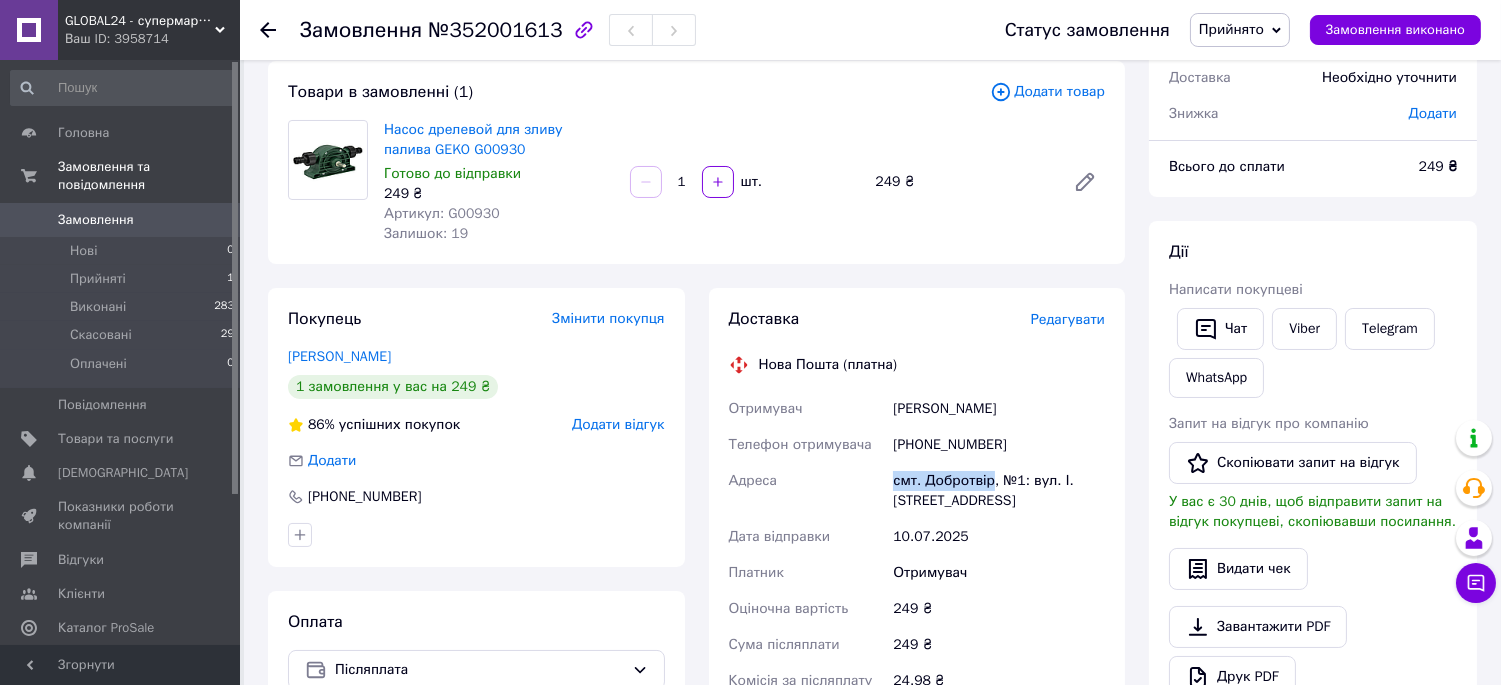drag, startPoint x: 986, startPoint y: 483, endPoint x: 875, endPoint y: 481, distance: 111.01801 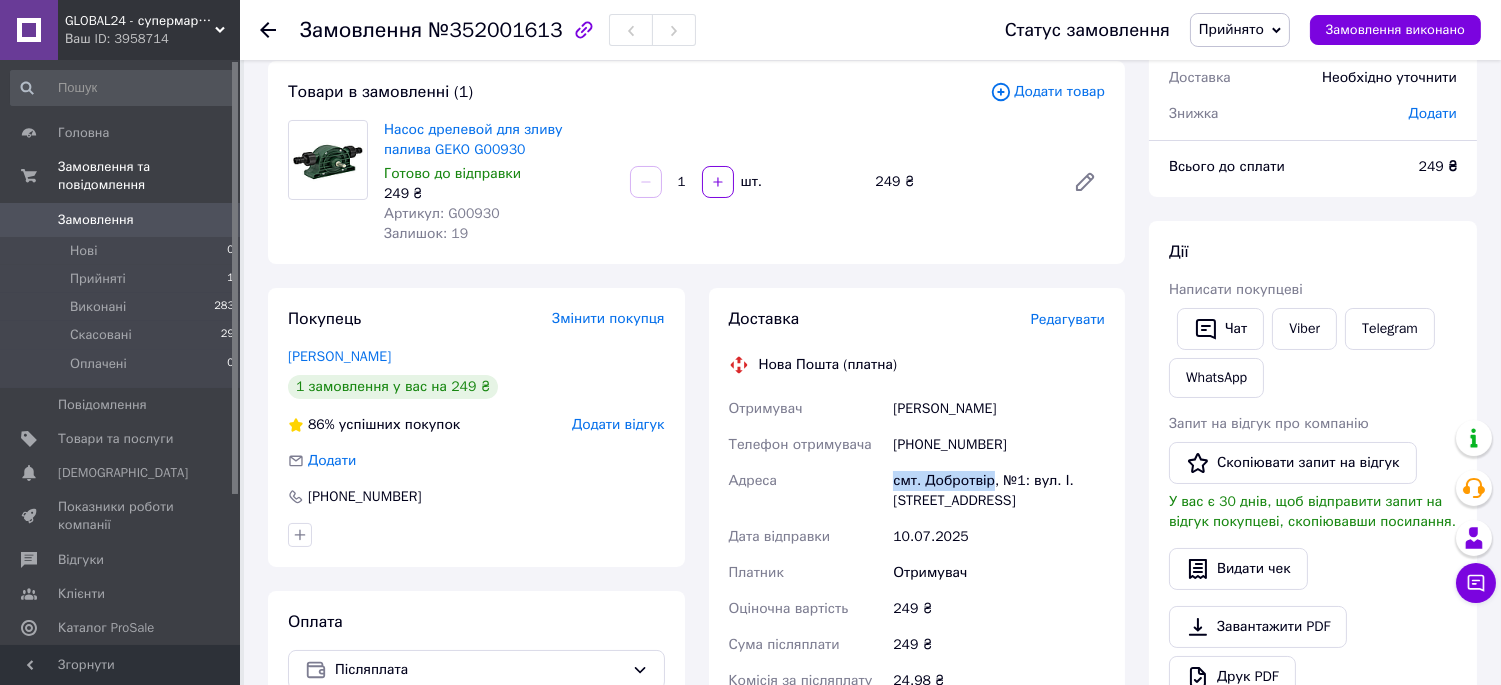 copy on "Адреса смт. Добротвір" 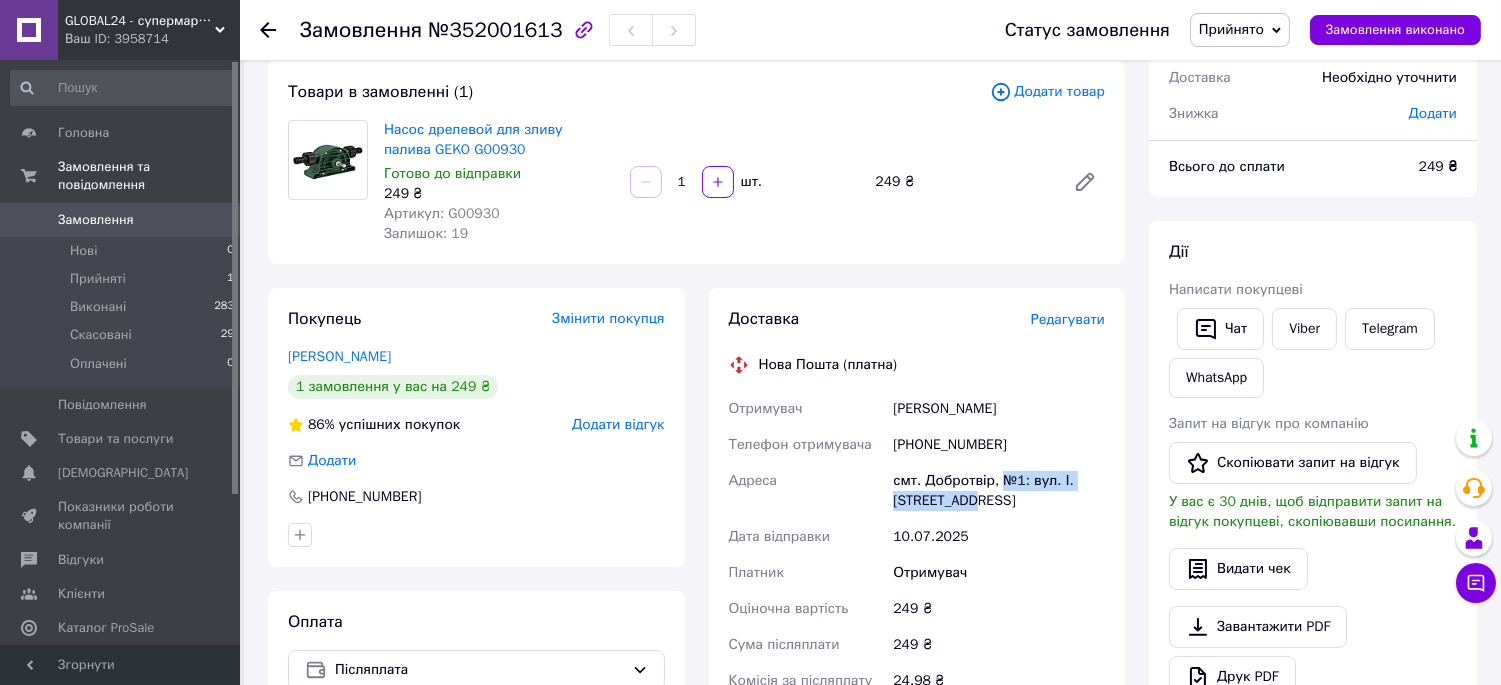 drag, startPoint x: 997, startPoint y: 481, endPoint x: 1082, endPoint y: 508, distance: 89.1852 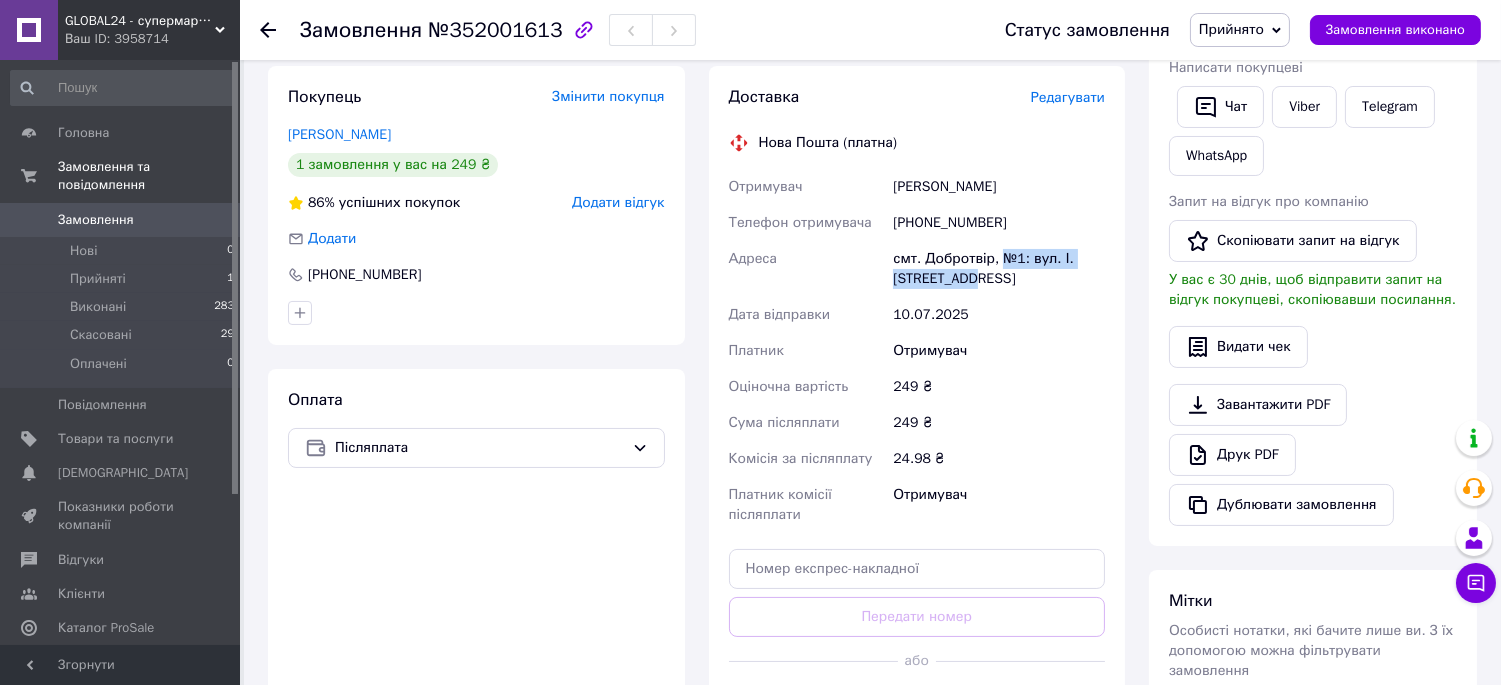 scroll, scrollTop: 444, scrollLeft: 0, axis: vertical 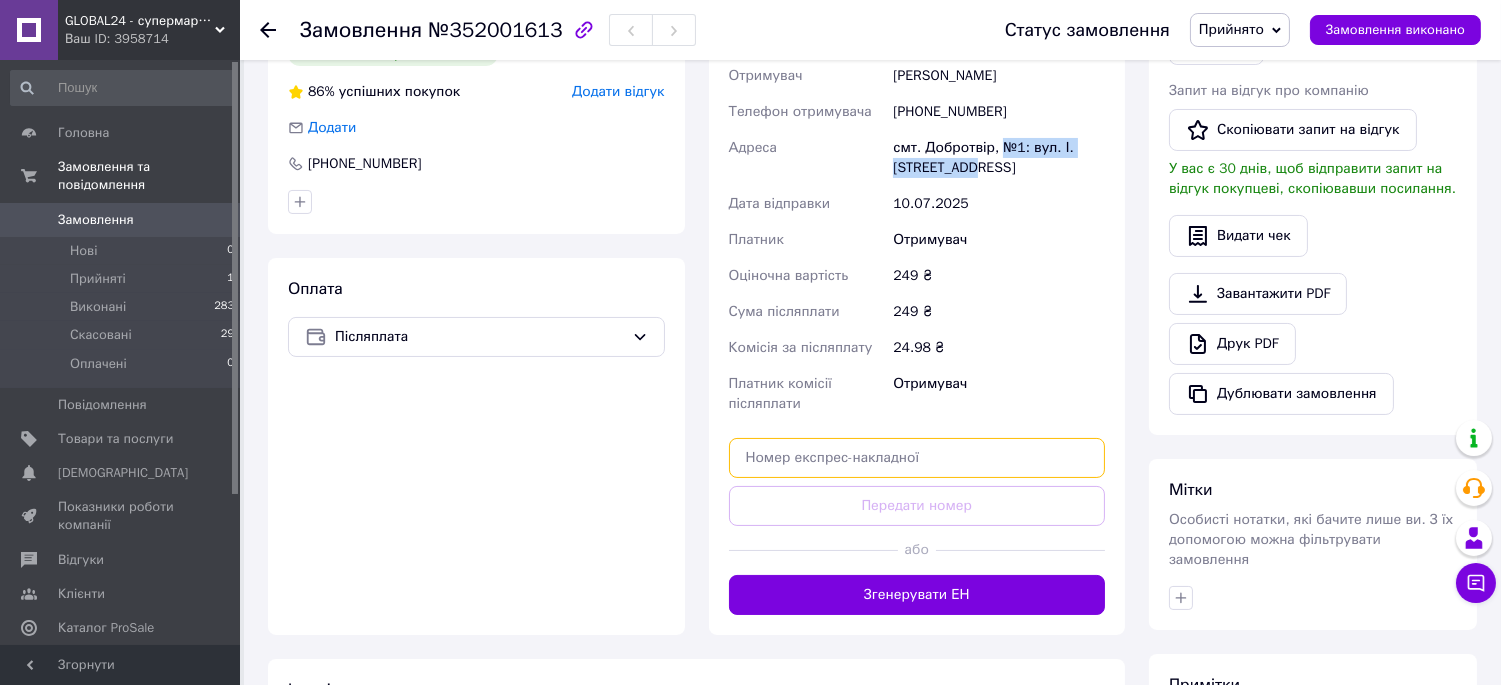 click at bounding box center [917, 458] 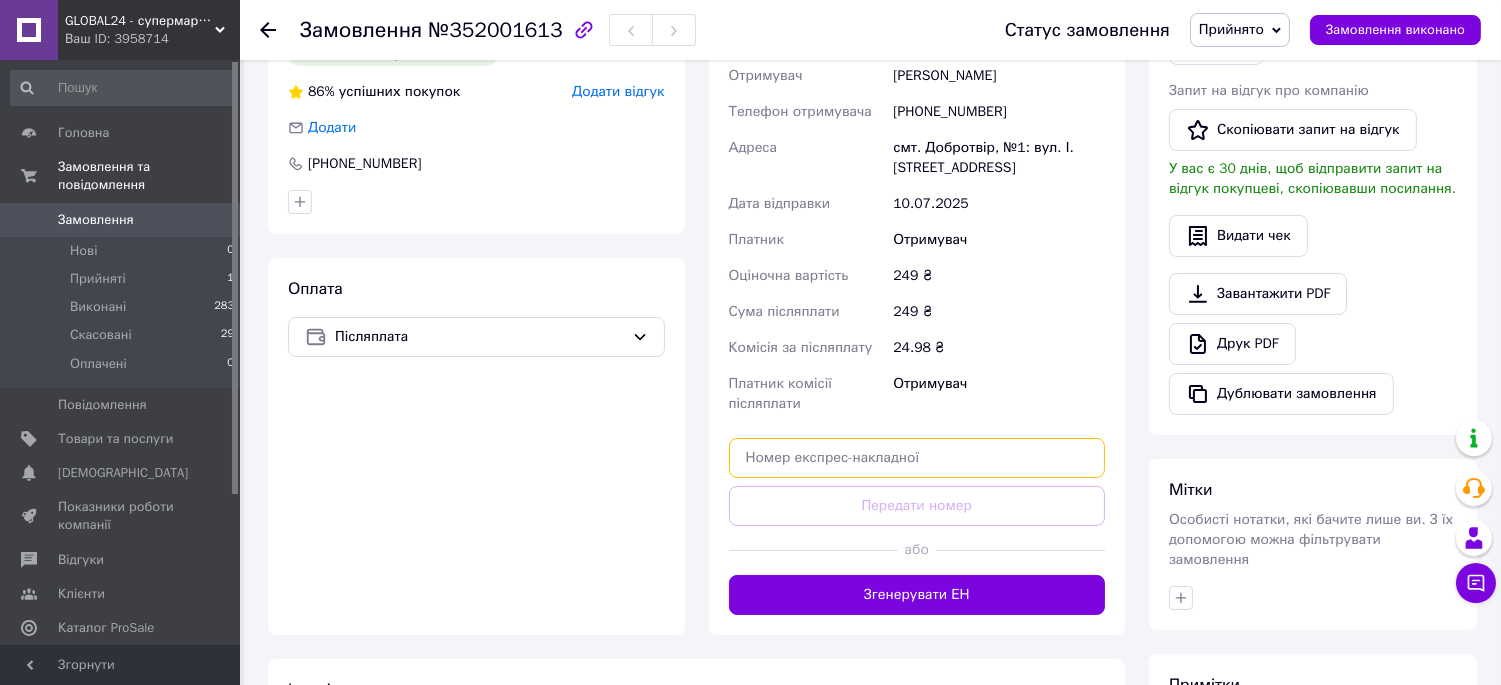 paste on "20451202826063" 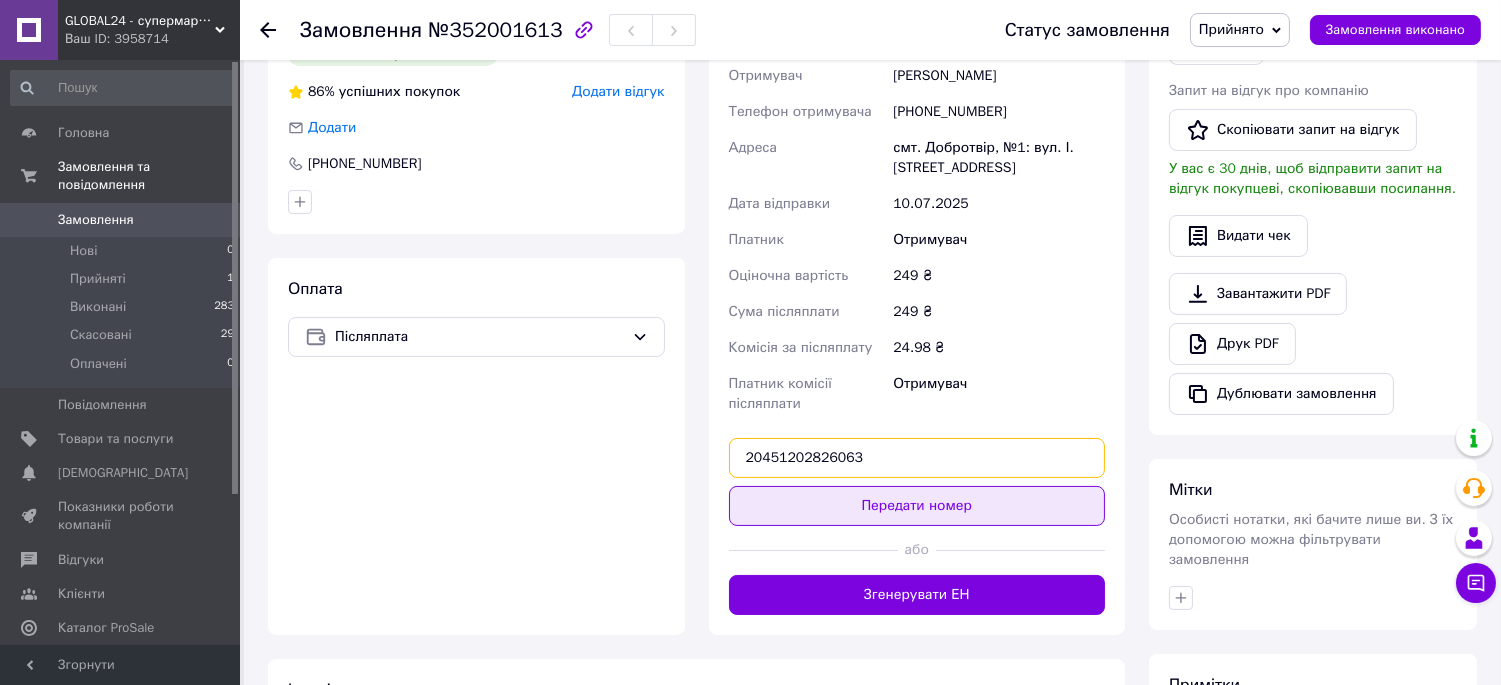 type on "20451202826063" 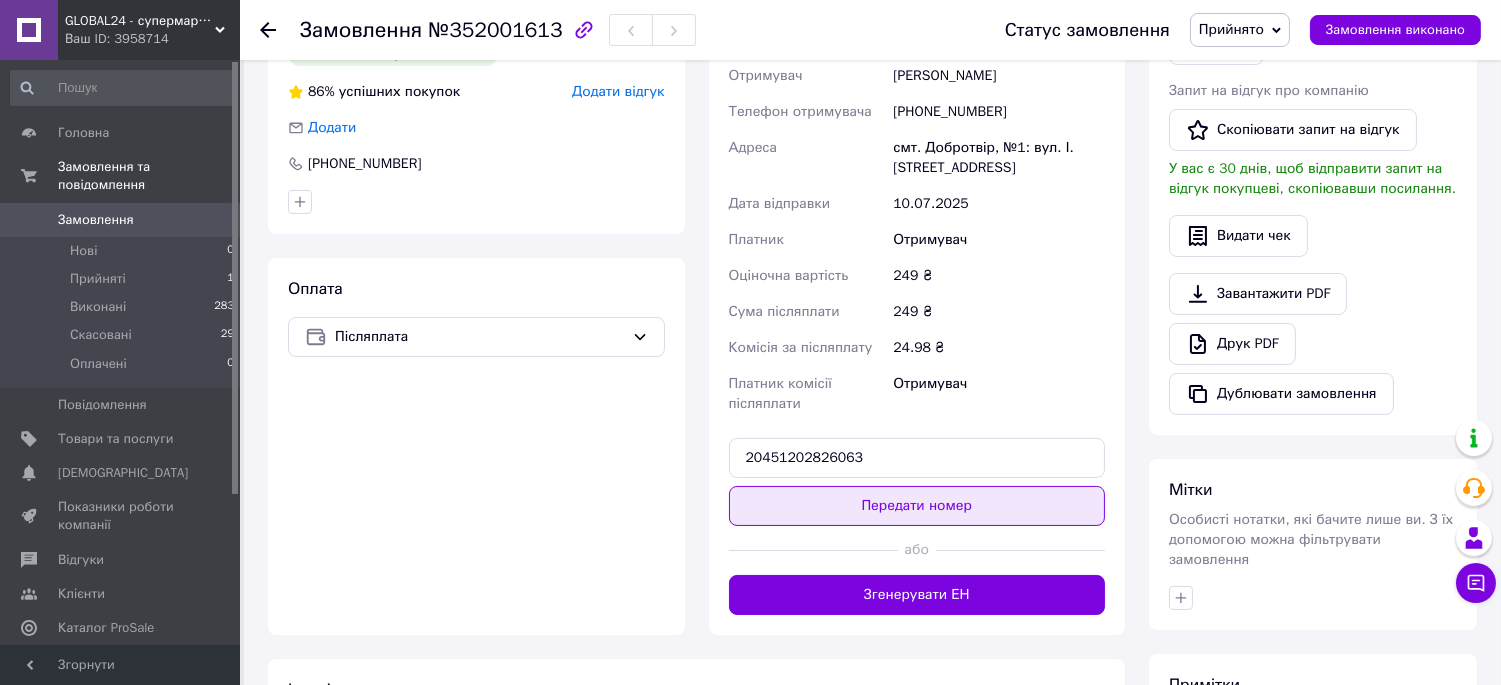 click on "Передати номер" at bounding box center (917, 506) 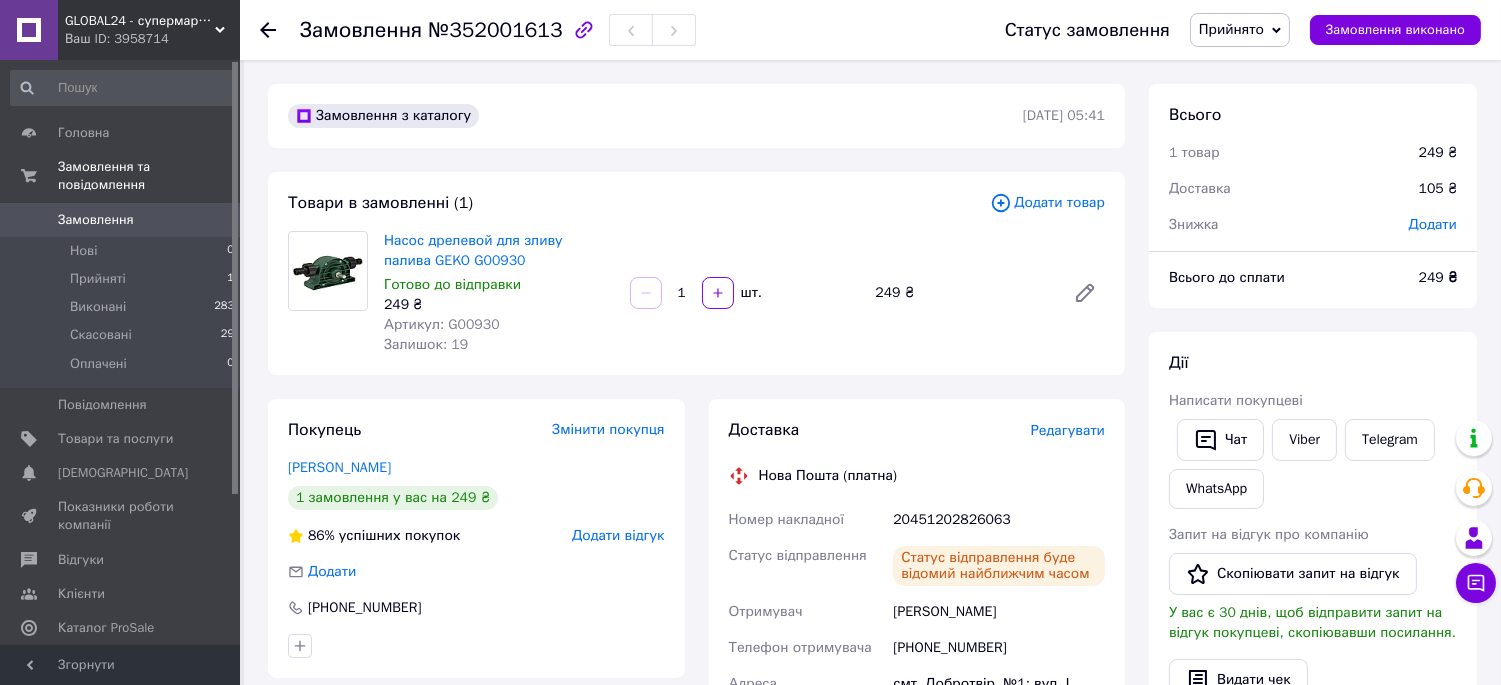 scroll, scrollTop: 111, scrollLeft: 0, axis: vertical 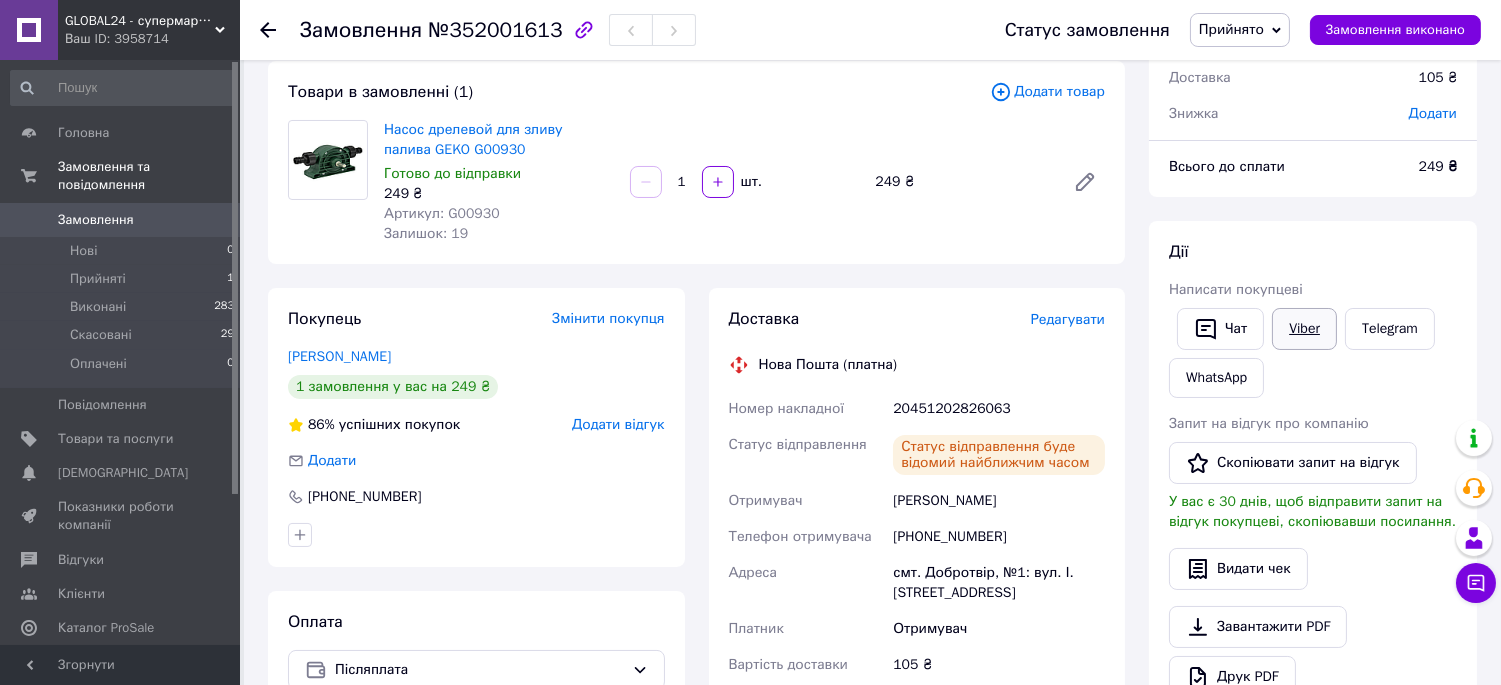 click on "Viber" at bounding box center (1304, 329) 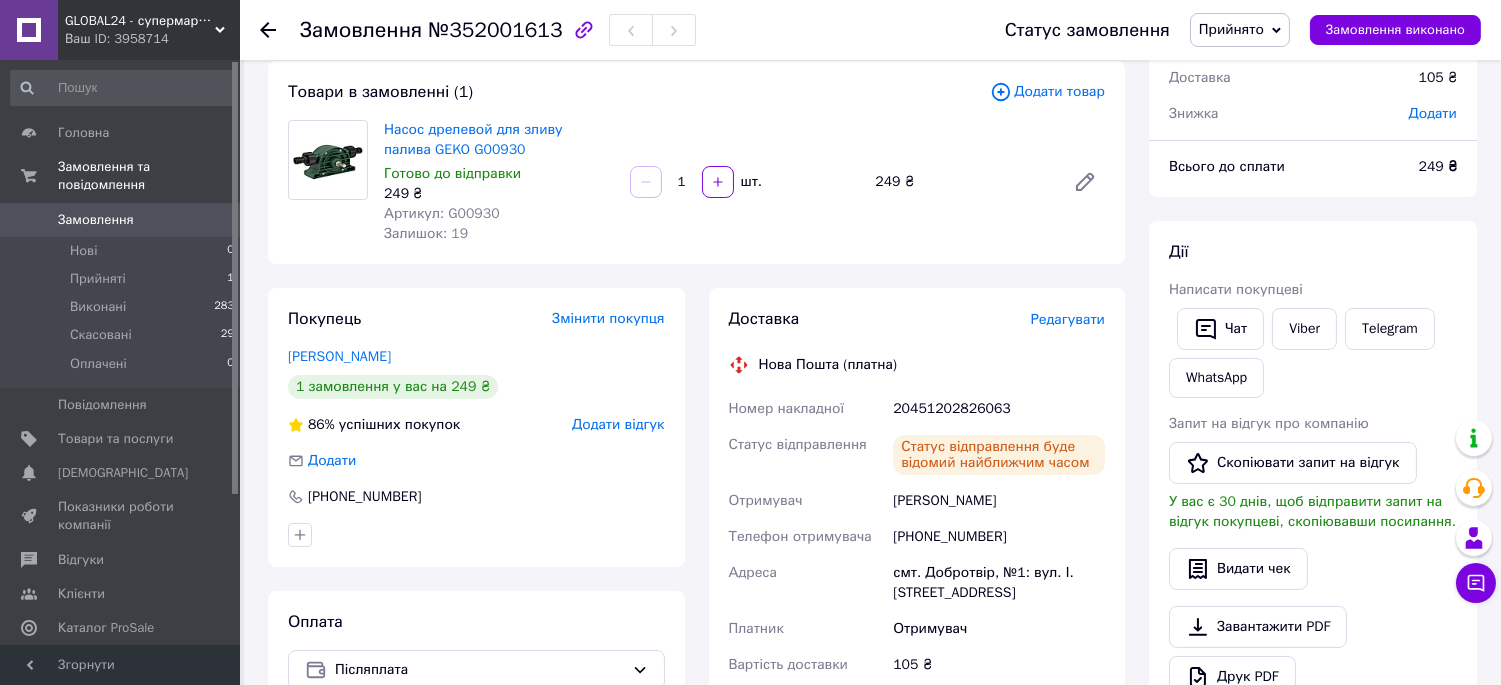 click 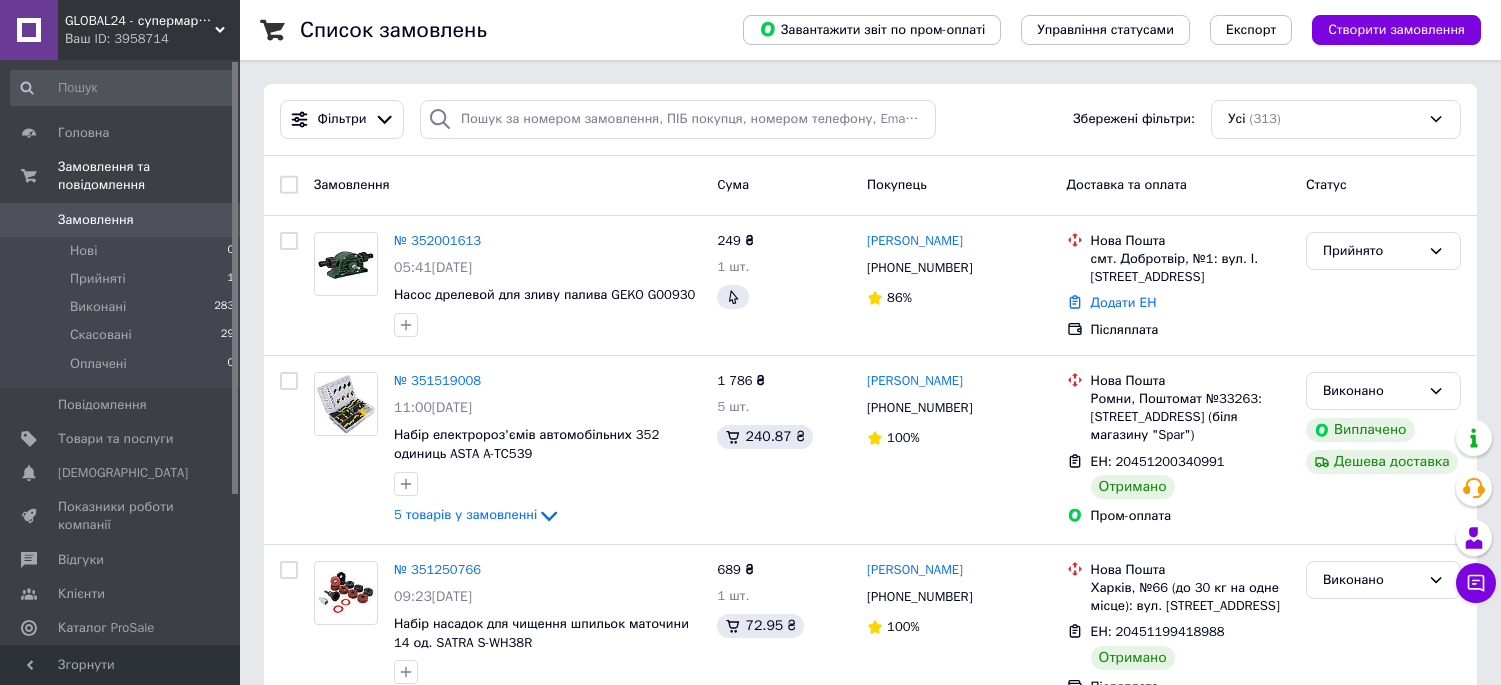 scroll, scrollTop: 0, scrollLeft: 0, axis: both 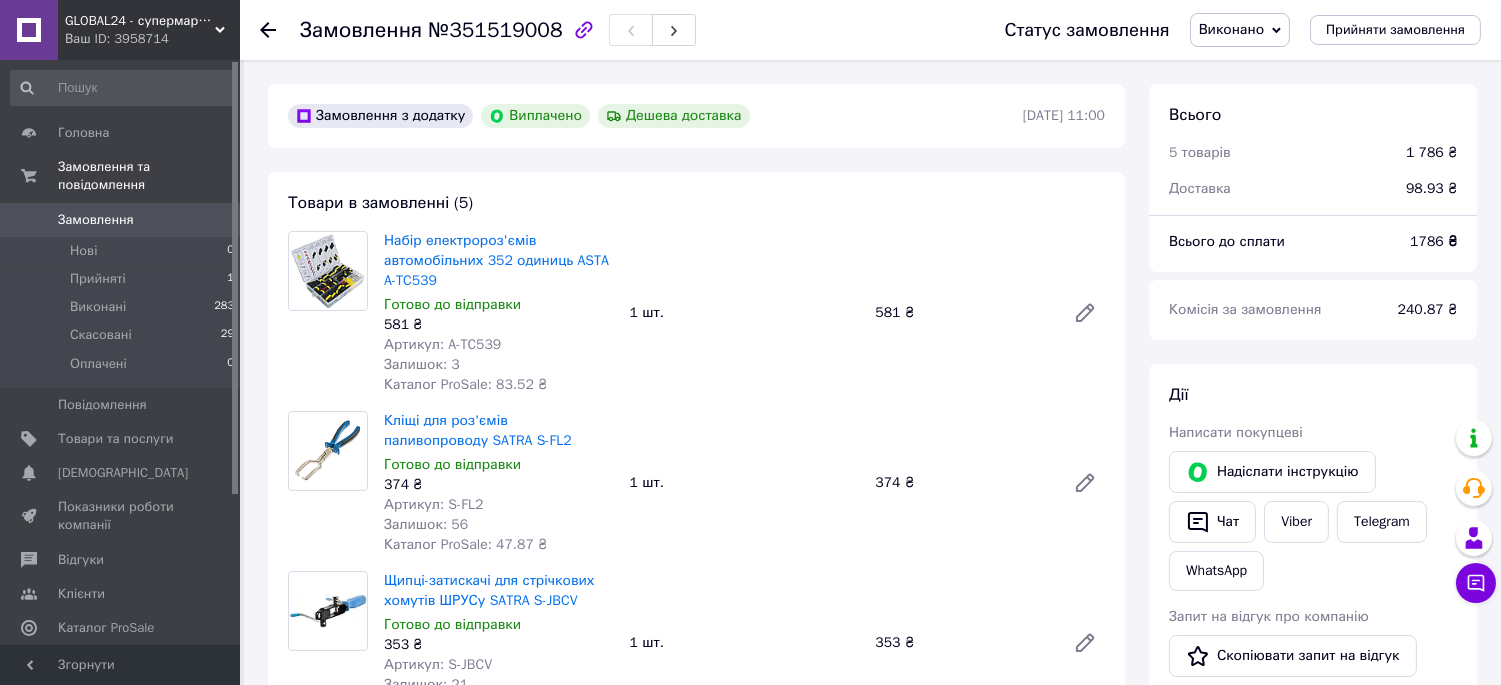 click 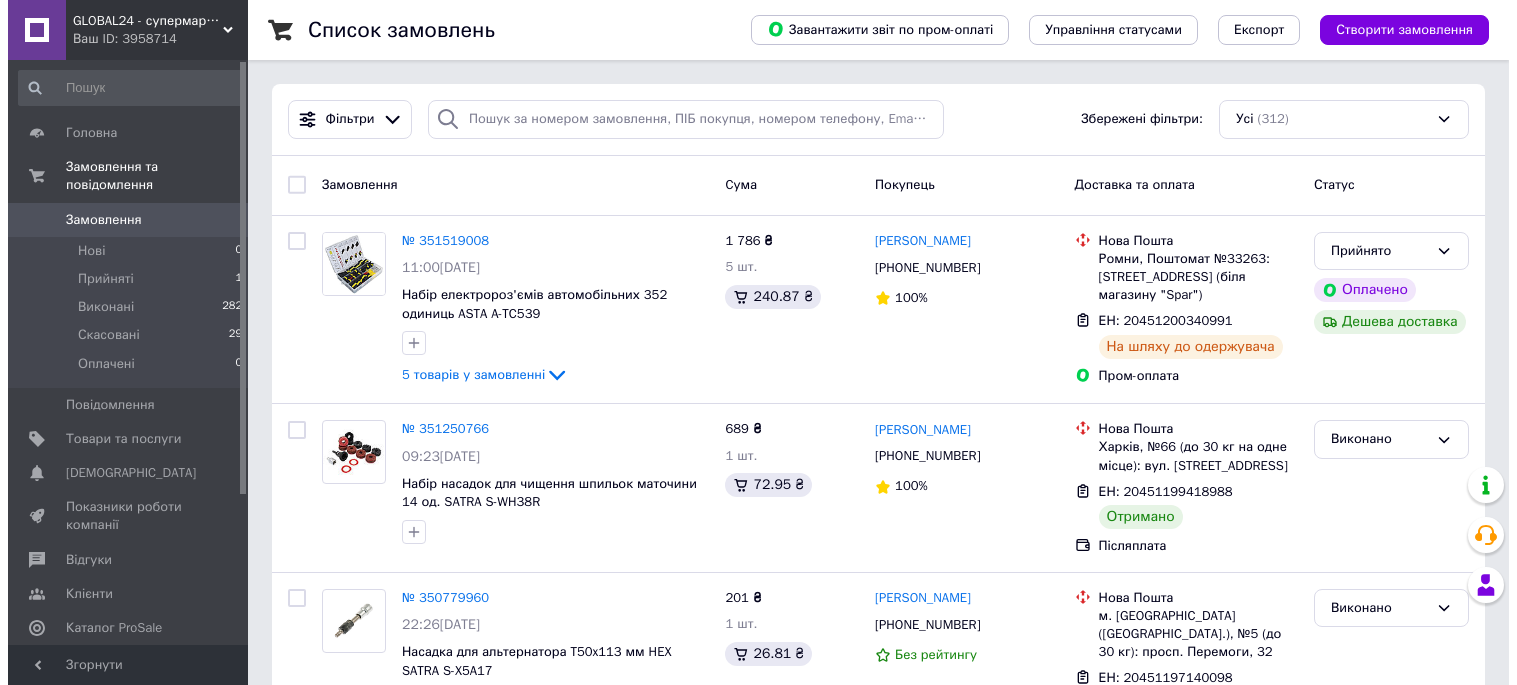 scroll, scrollTop: 0, scrollLeft: 0, axis: both 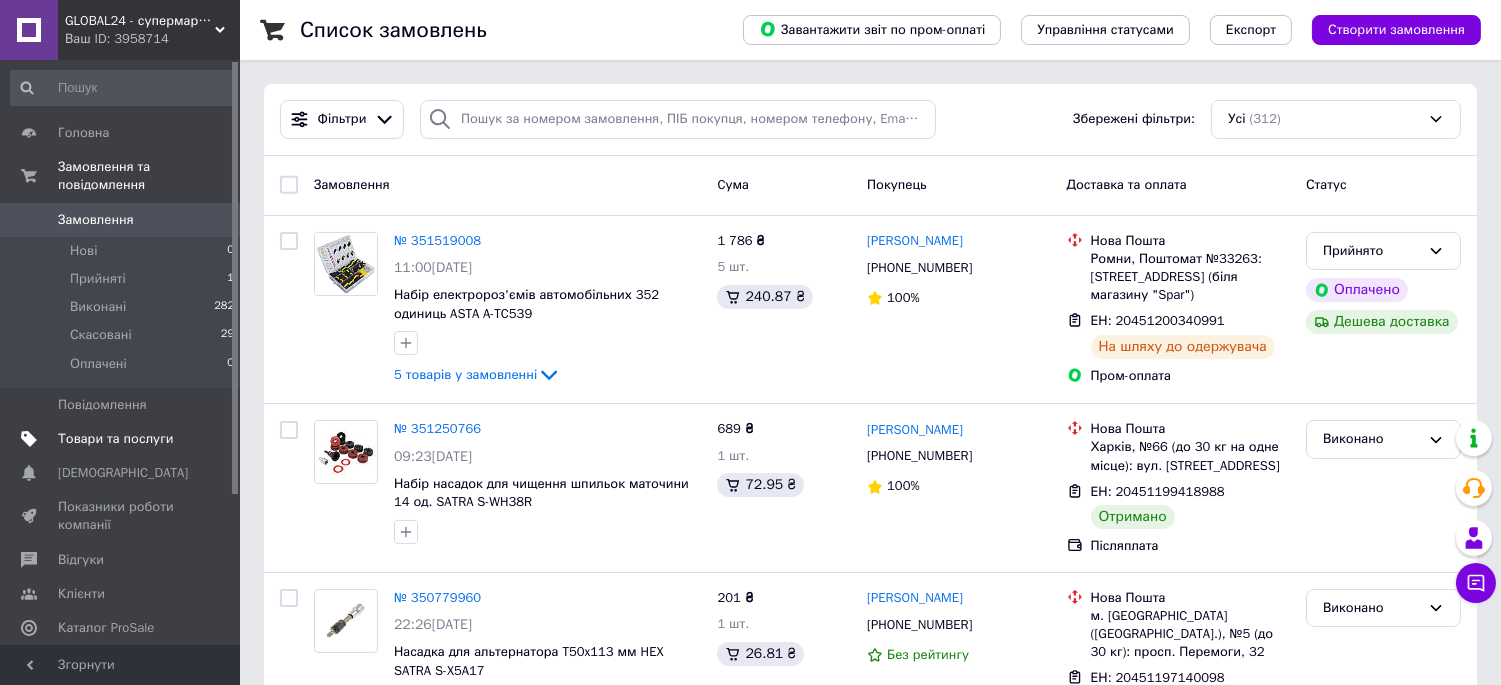 click on "Товари та послуги" at bounding box center [115, 439] 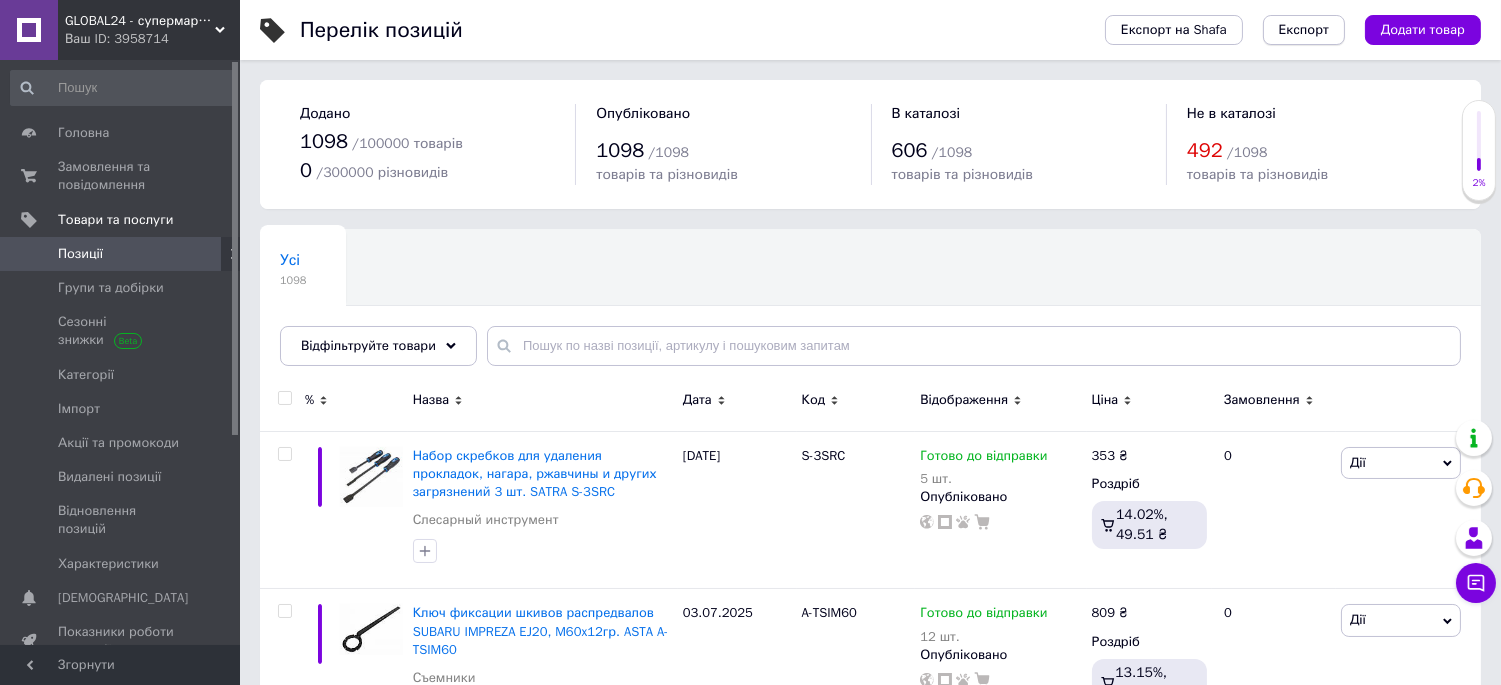 click on "Експорт" at bounding box center [1304, 30] 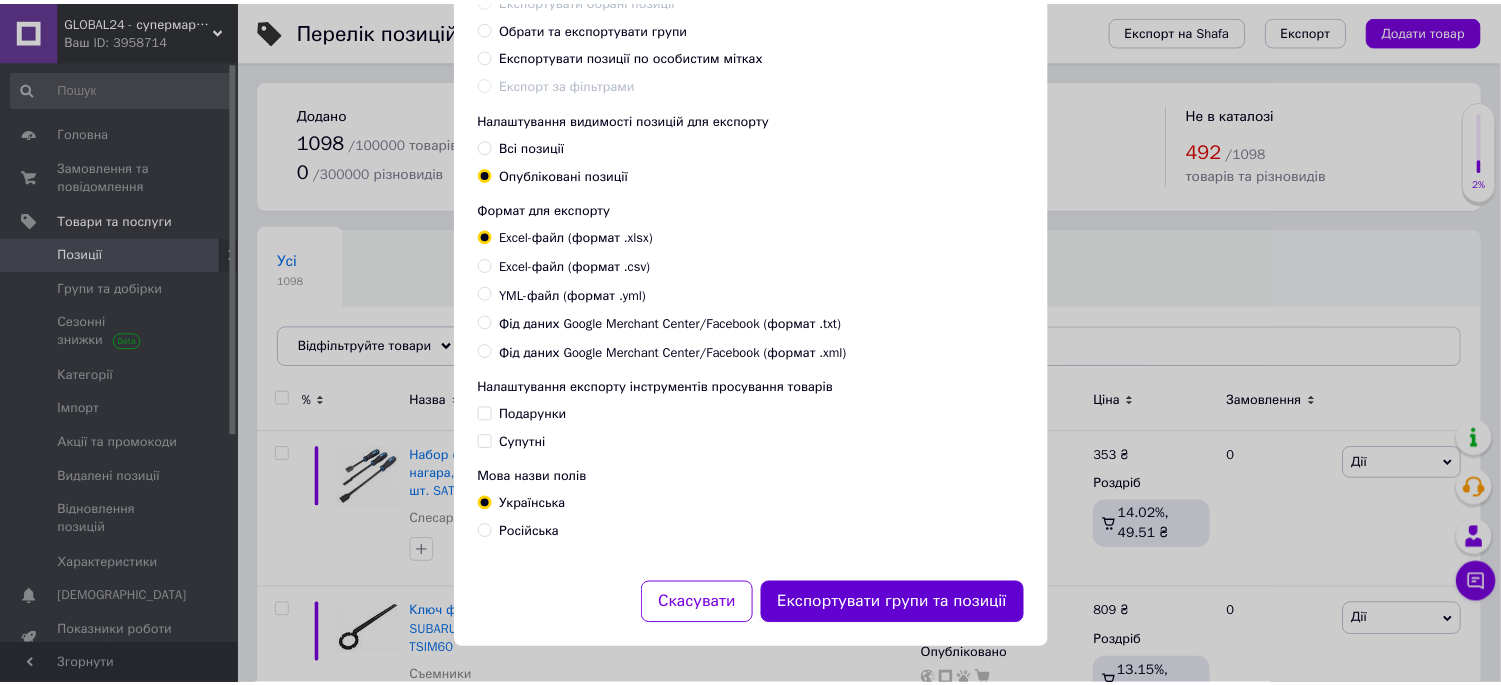 scroll, scrollTop: 192, scrollLeft: 0, axis: vertical 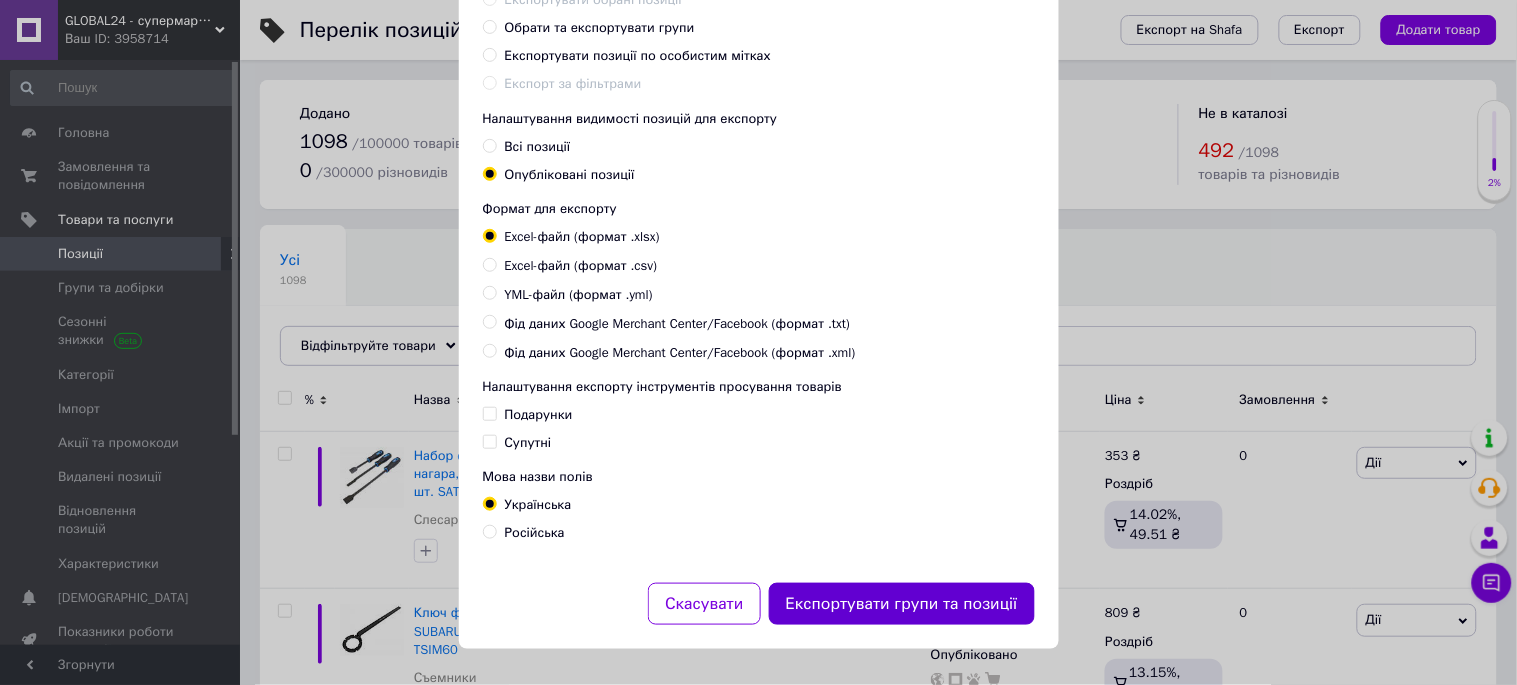 click on "Експортувати групи та позиції" at bounding box center (902, 604) 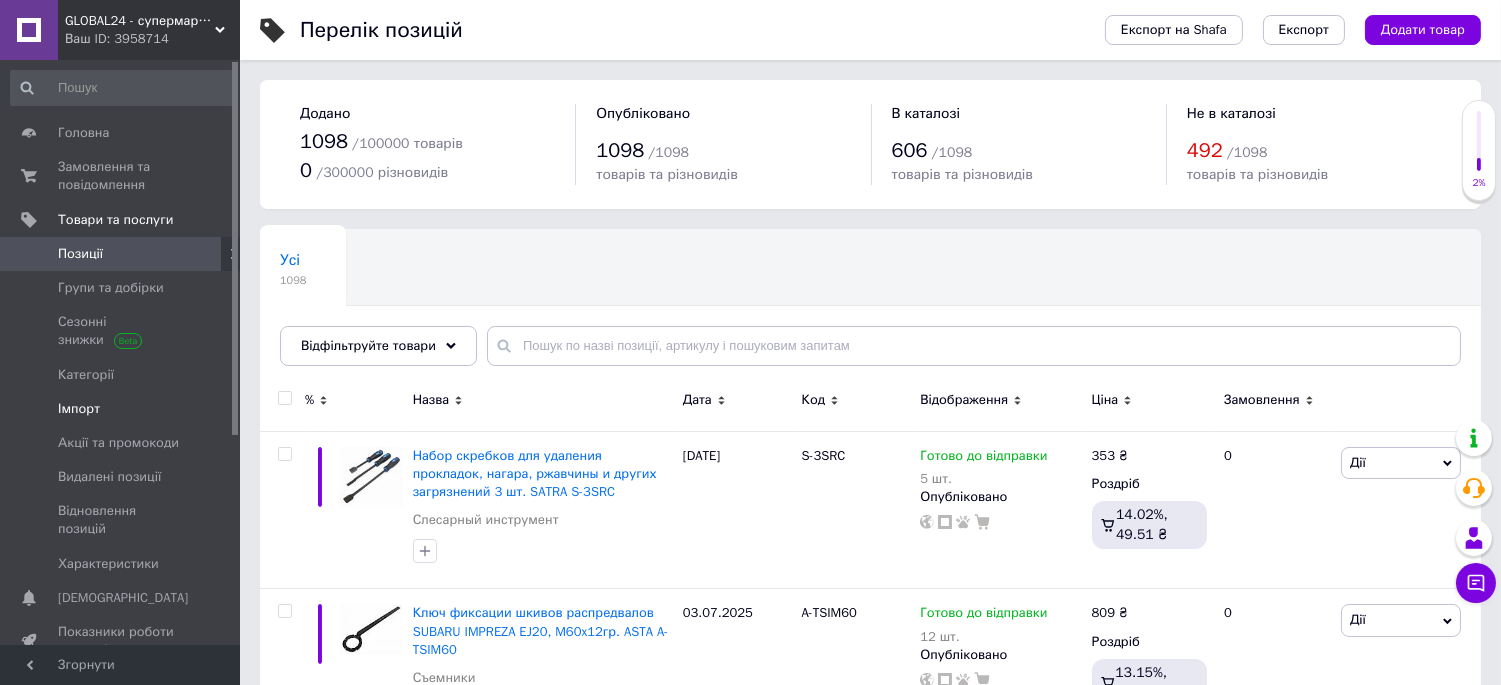 click on "Імпорт" at bounding box center [79, 409] 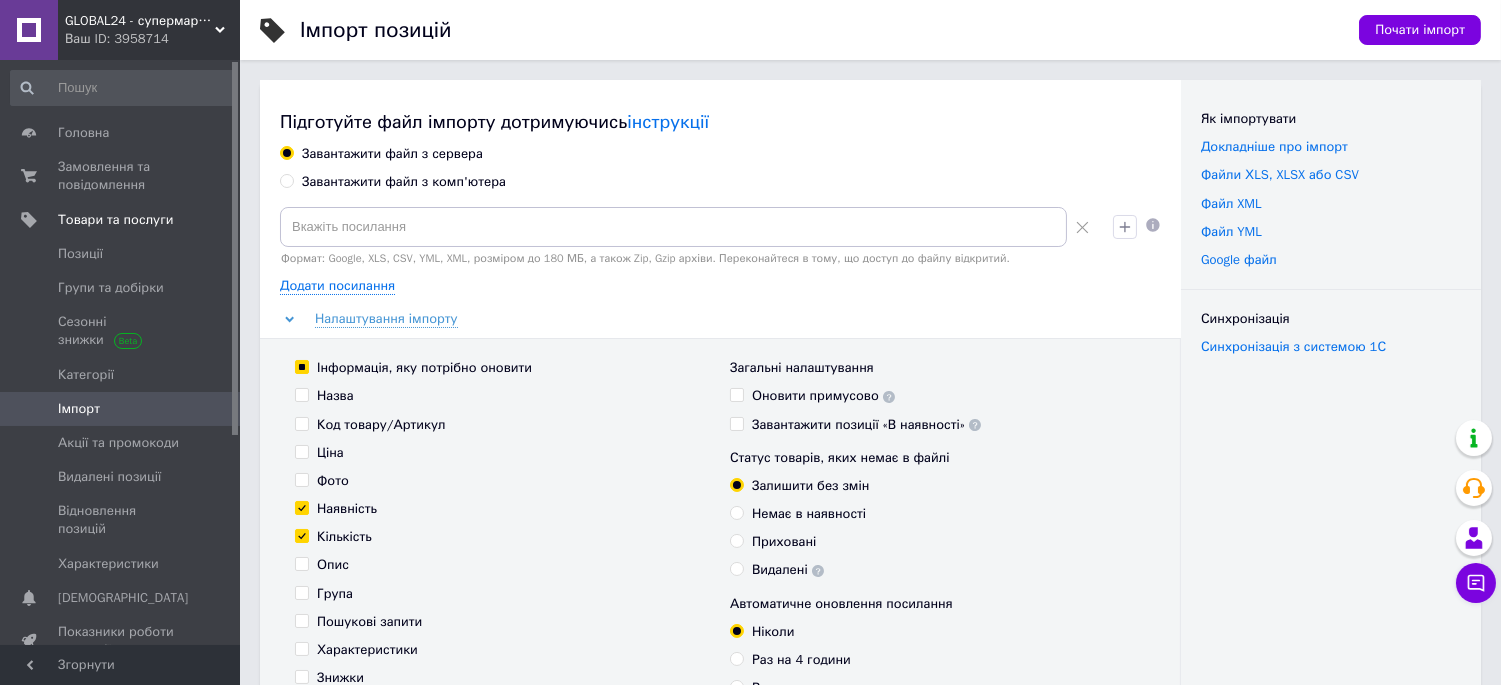 click on "Завантажити файл з комп'ютера" at bounding box center (286, 180) 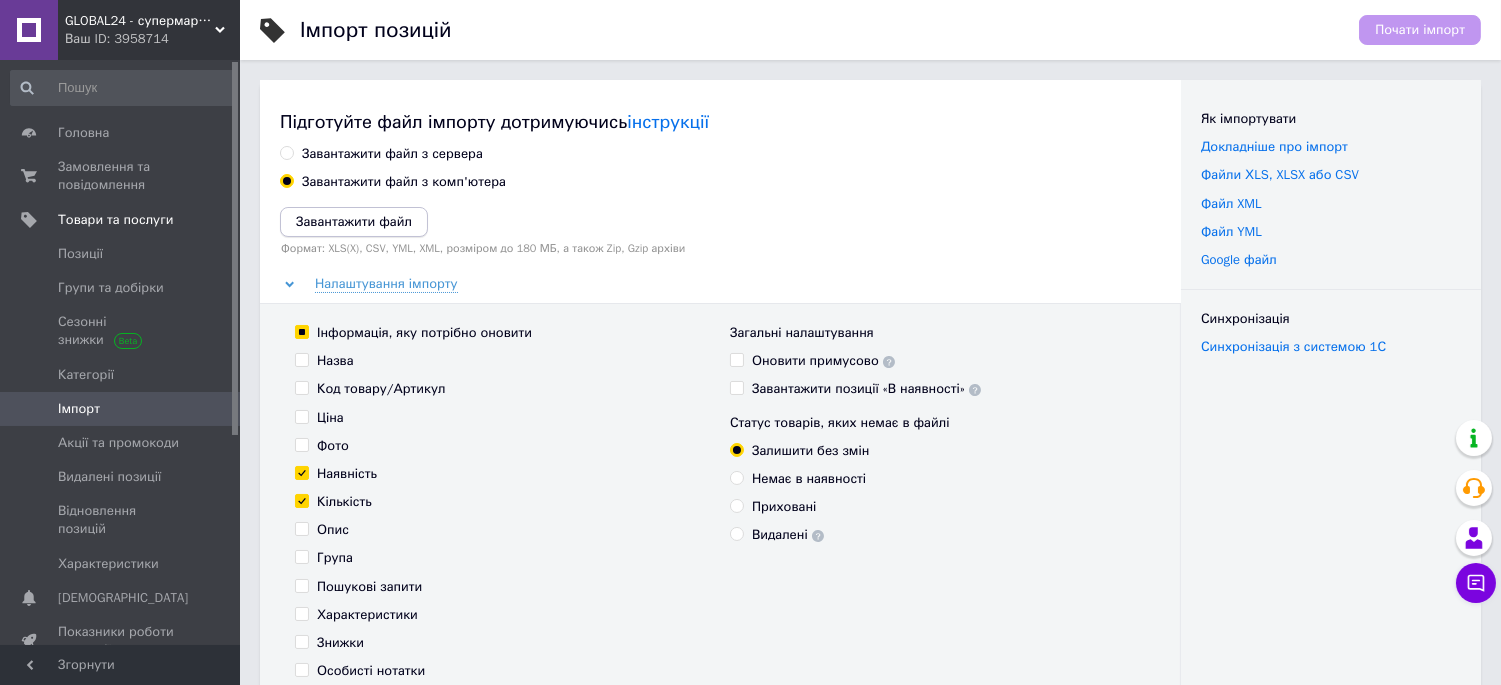 click on "Завантажити файл" at bounding box center (354, 221) 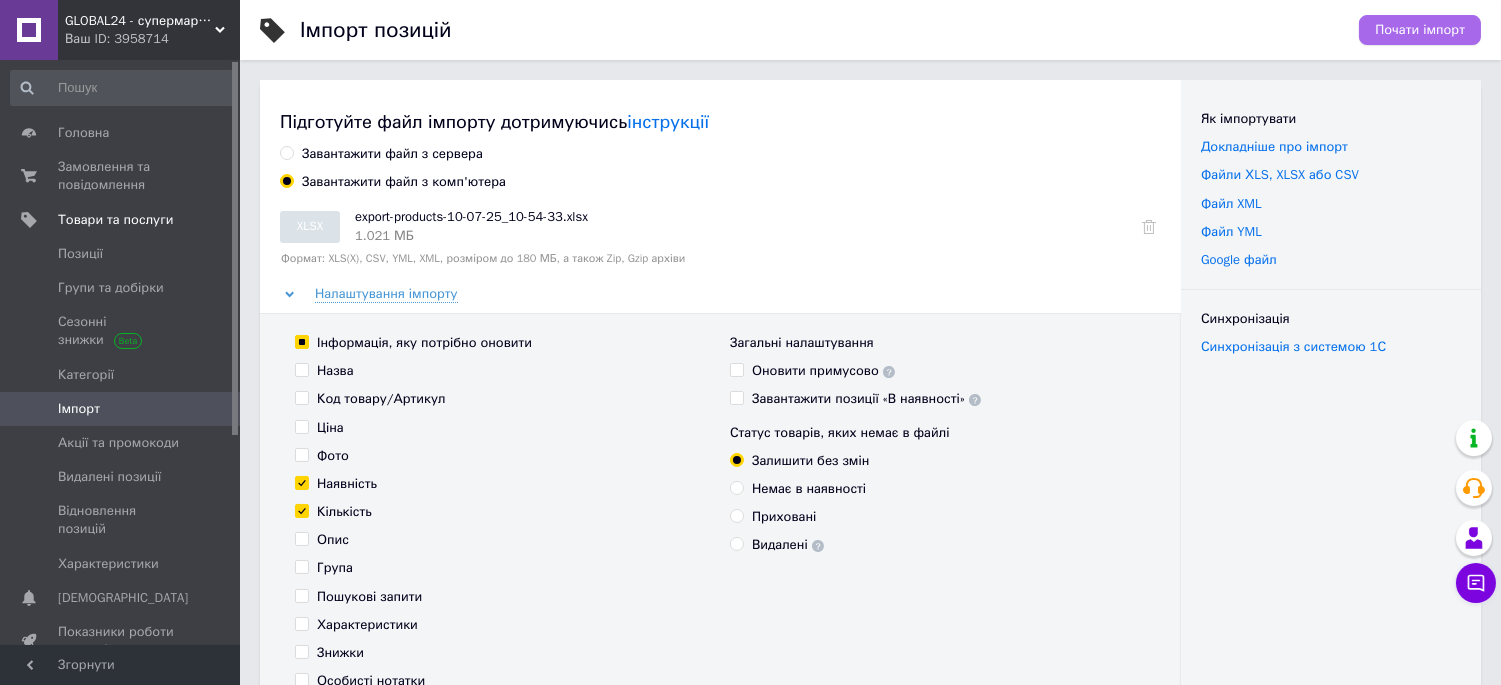 click on "Почати імпорт" at bounding box center [1420, 30] 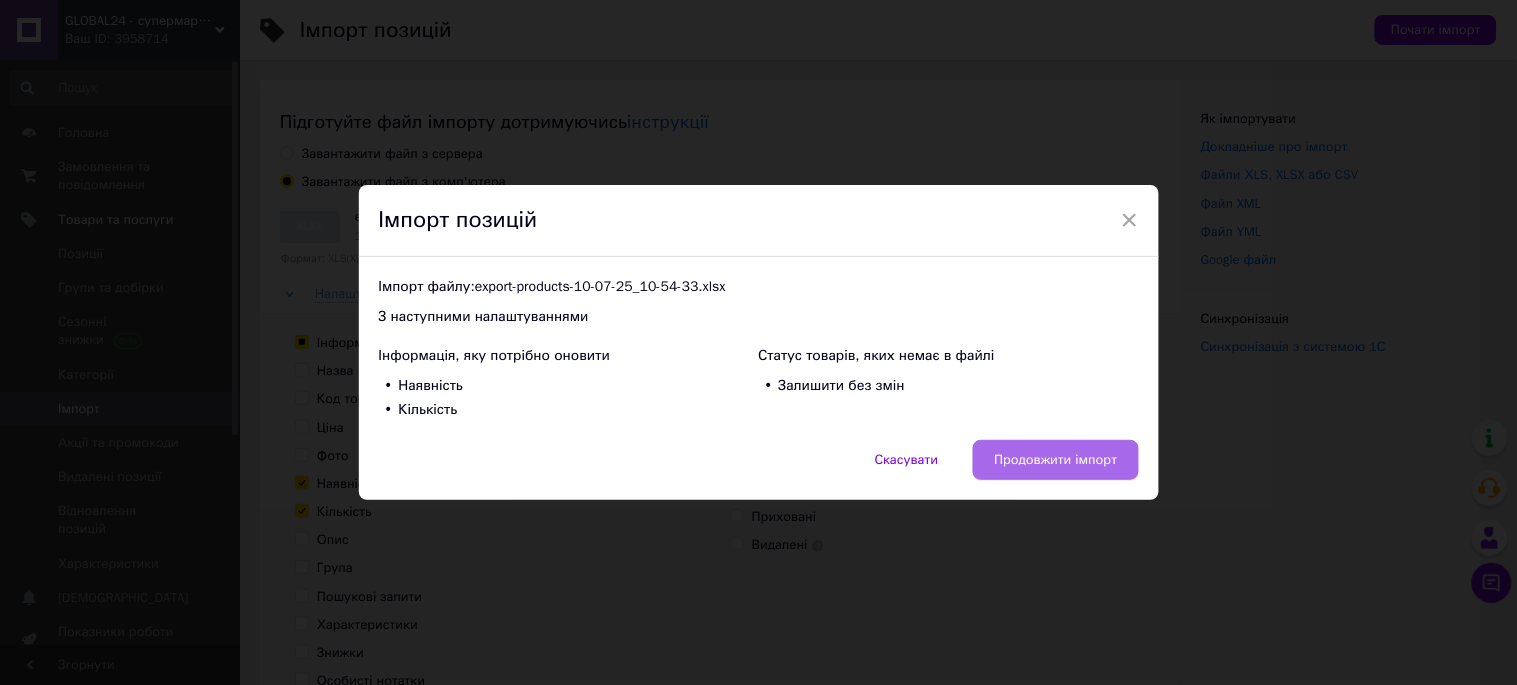 click on "Продовжити імпорт" at bounding box center [1055, 460] 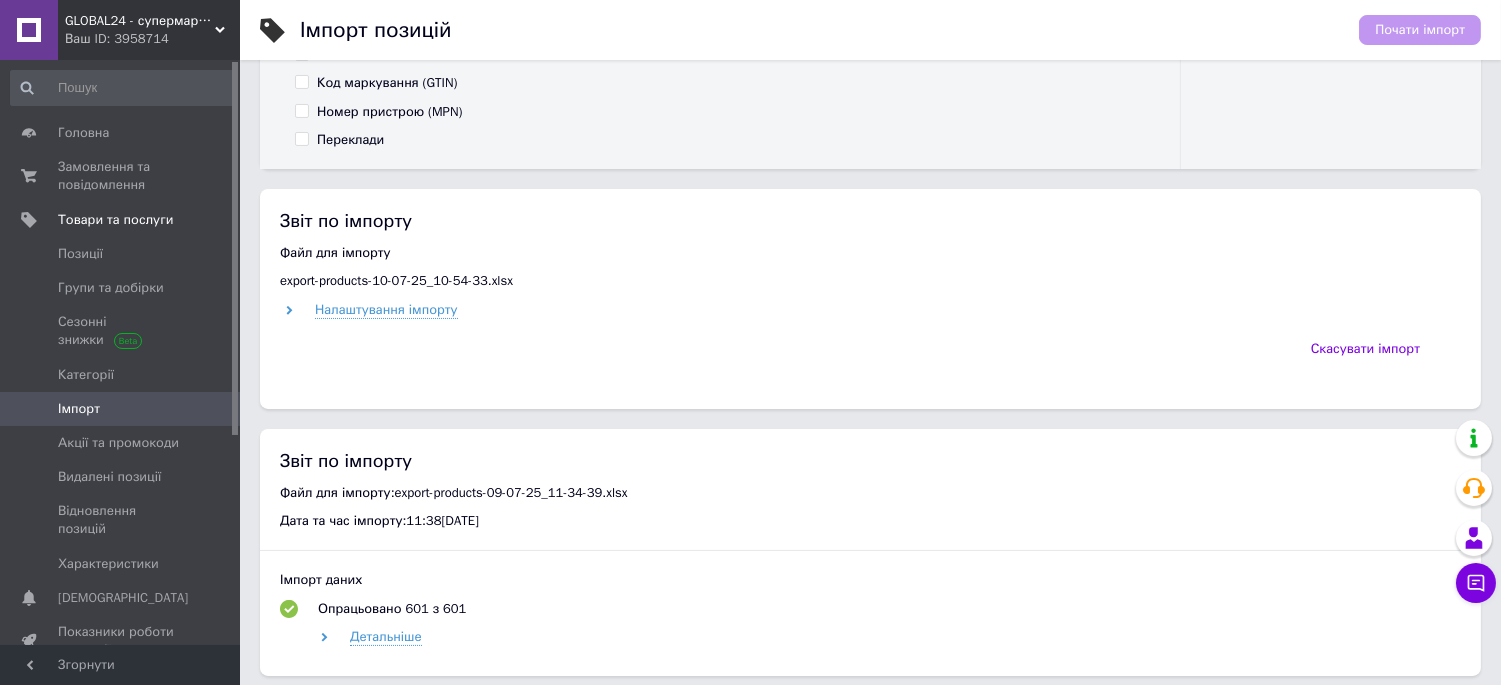 scroll, scrollTop: 666, scrollLeft: 0, axis: vertical 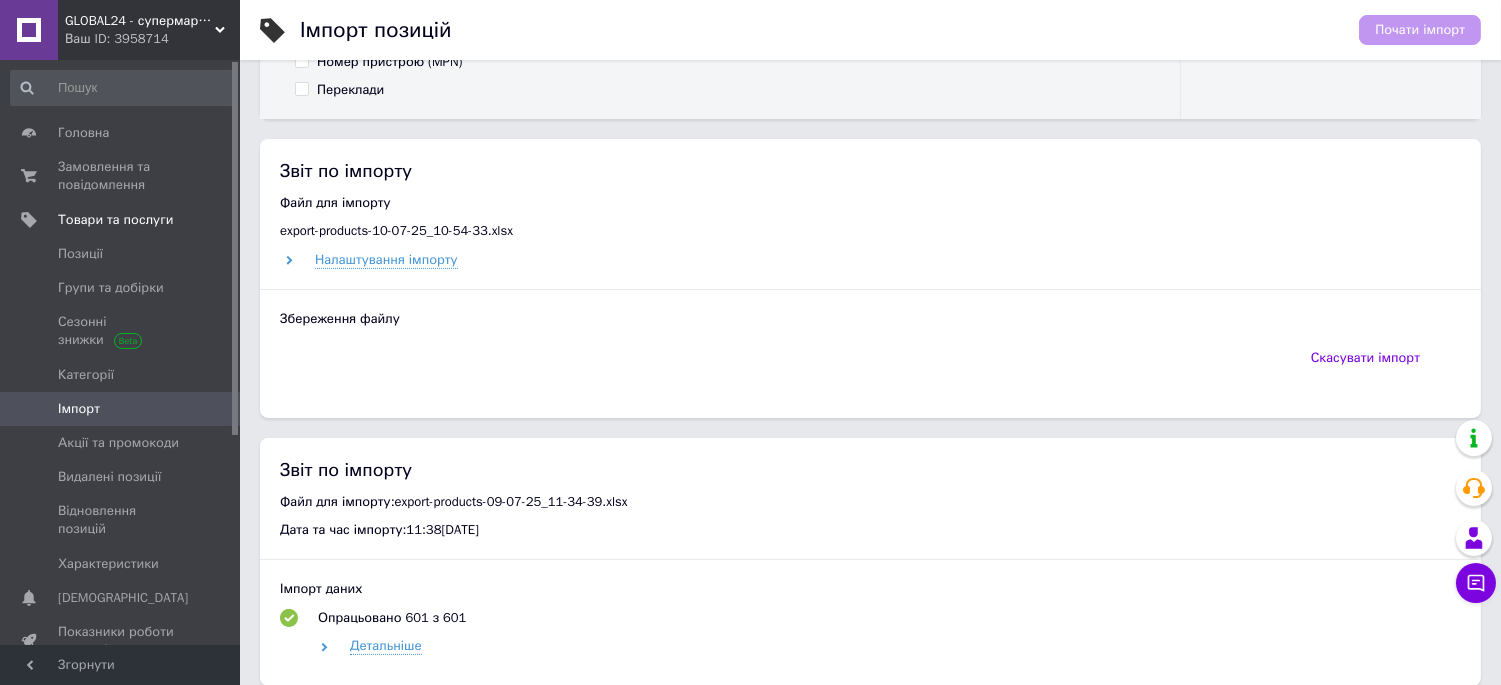 click on "Скасувати імпорт" at bounding box center [870, 368] 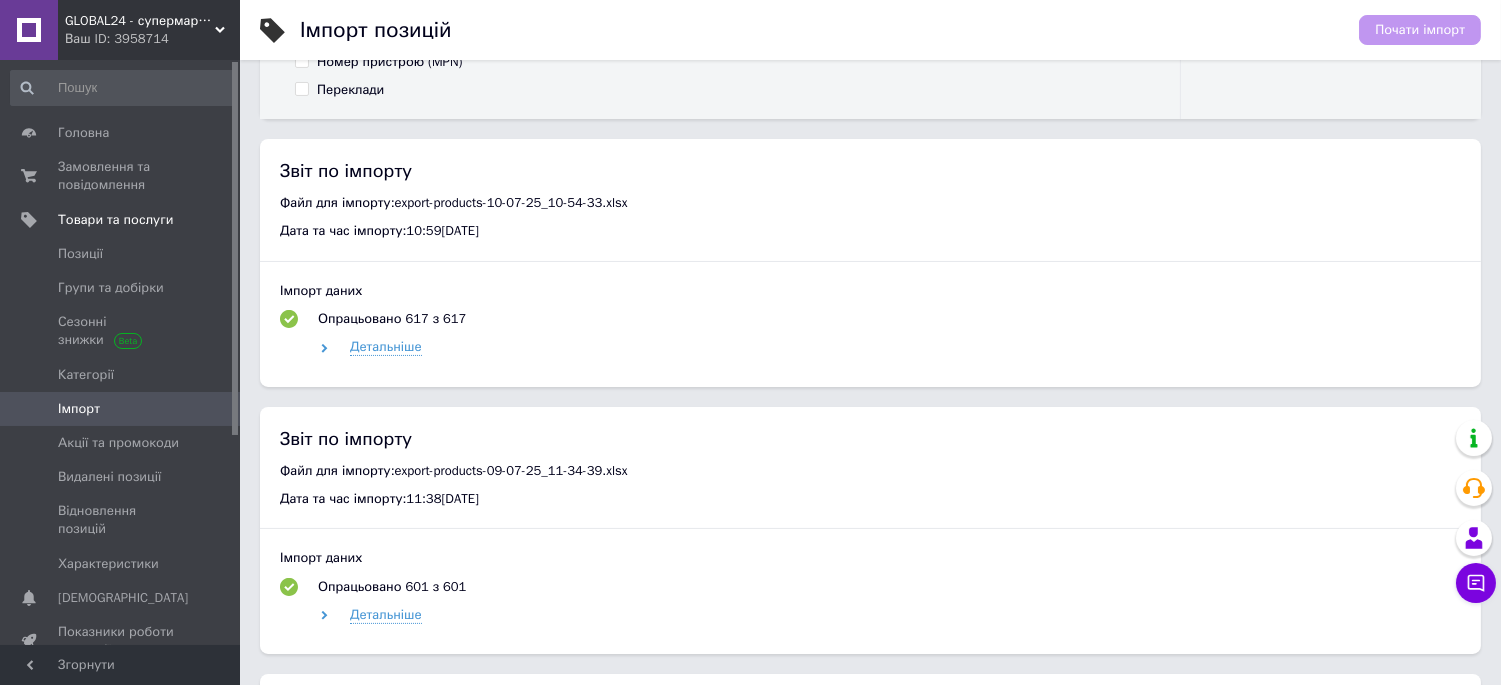 click at bounding box center (29, 331) 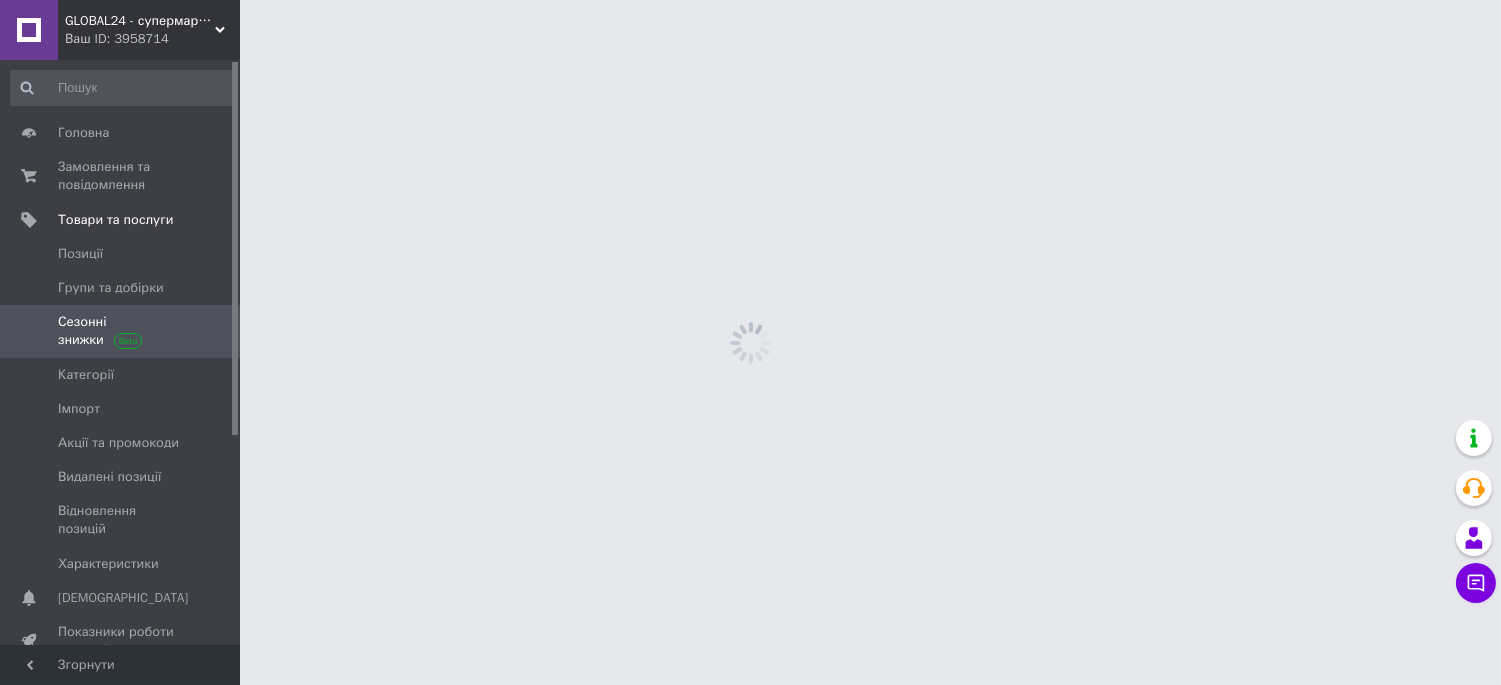 scroll, scrollTop: 0, scrollLeft: 0, axis: both 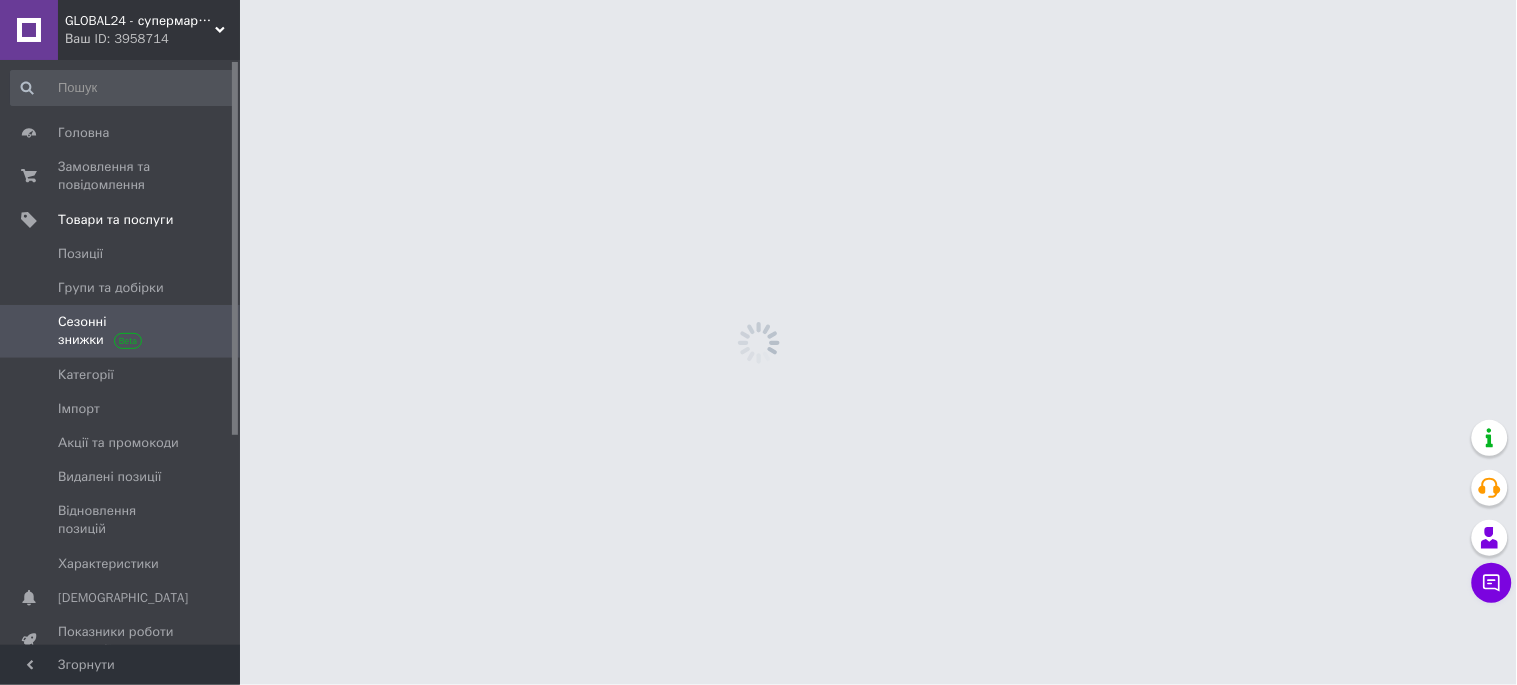 click on "GLOBAL24 - супермаркет інструментів Ваш ID: 3958714 Сайт GLOBAL24 - супермаркет інструментів Кабінет покупця Перевірити стан системи Сторінка на порталі Довідка Вийти Головна Замовлення та повідомлення 0 0 Товари та послуги Позиції Групи та добірки Сезонні знижки Категорії Імпорт Акції та промокоди Видалені позиції Відновлення позицій Характеристики Сповіщення 0 0 Показники роботи компанії Відгуки Клієнти Каталог ProSale Аналітика Управління сайтом Гаманець компанії Маркет Налаштування Тарифи та рахунки Prom топ" at bounding box center [758, 0] 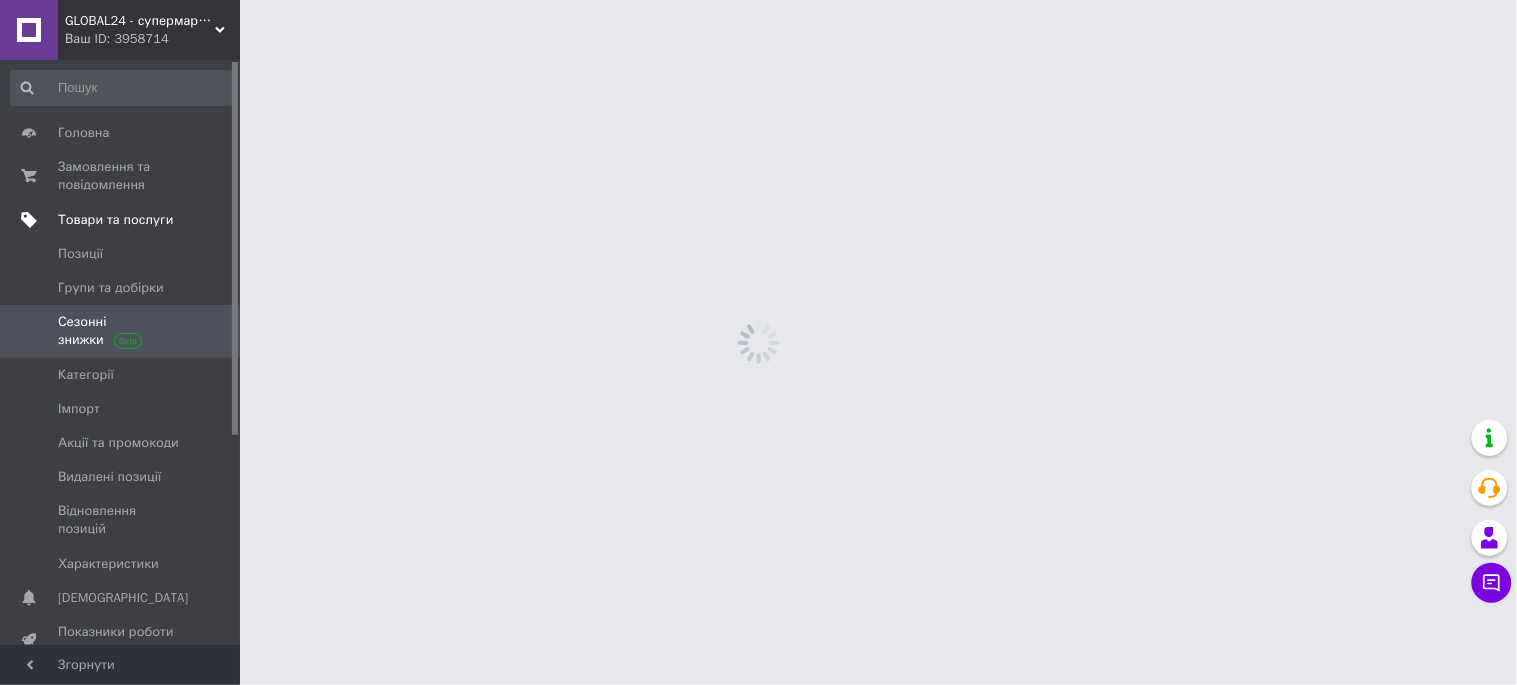 click on "Товари та послуги" at bounding box center [115, 220] 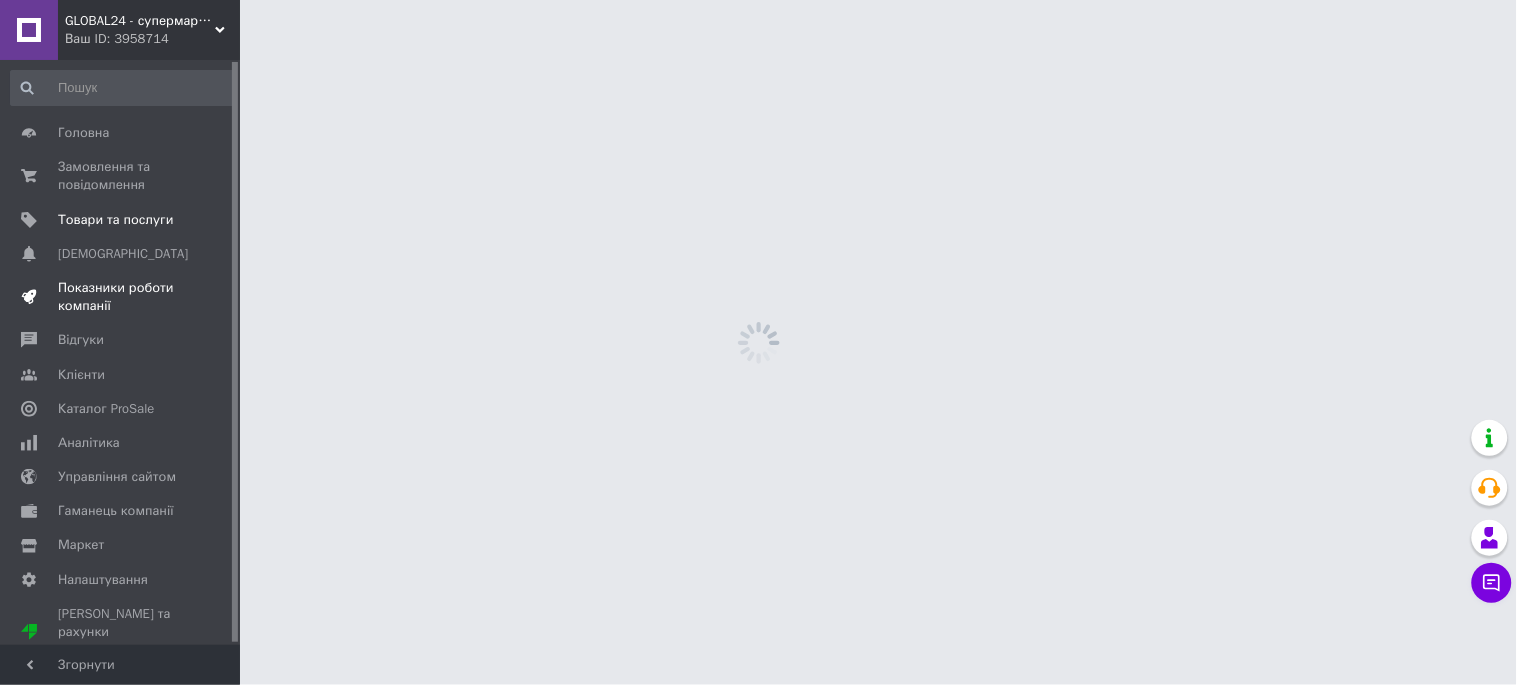 click on "Показники роботи компанії" at bounding box center (121, 297) 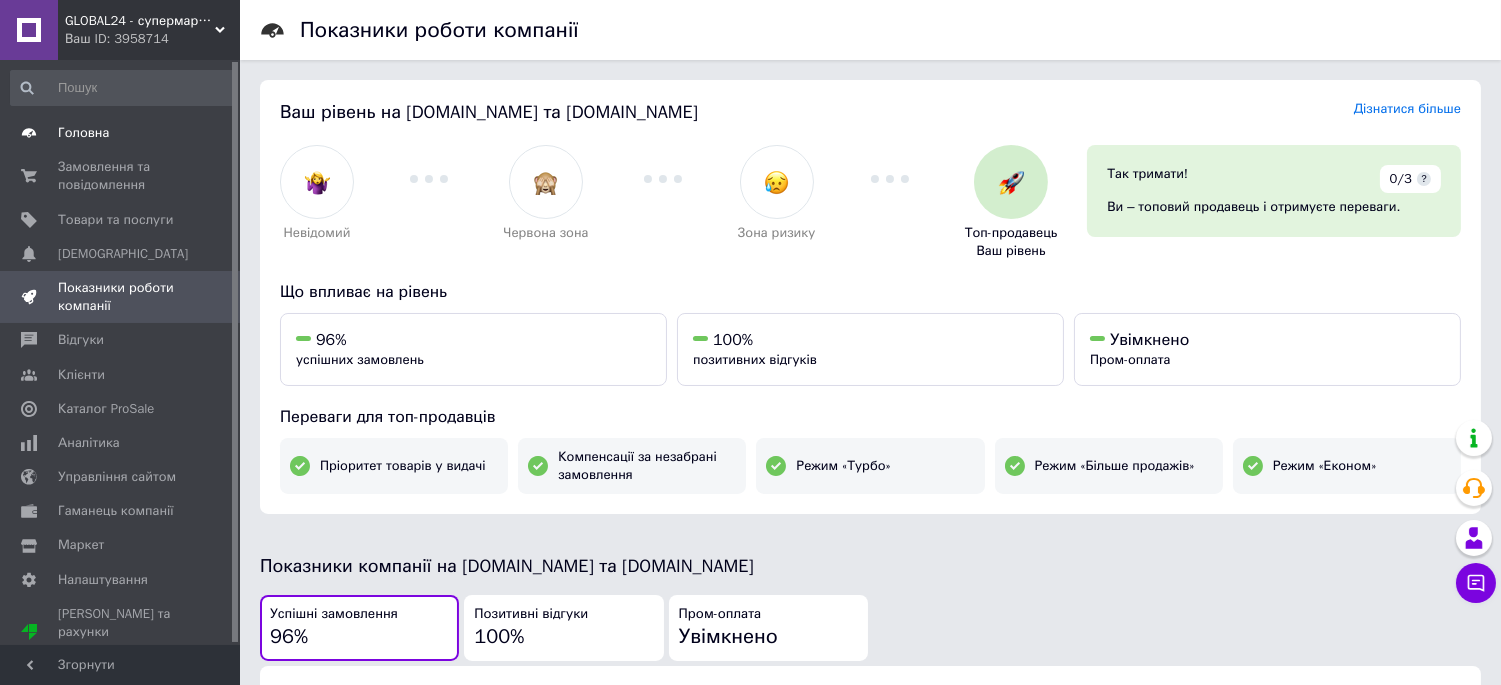 click on "Головна" at bounding box center (83, 133) 